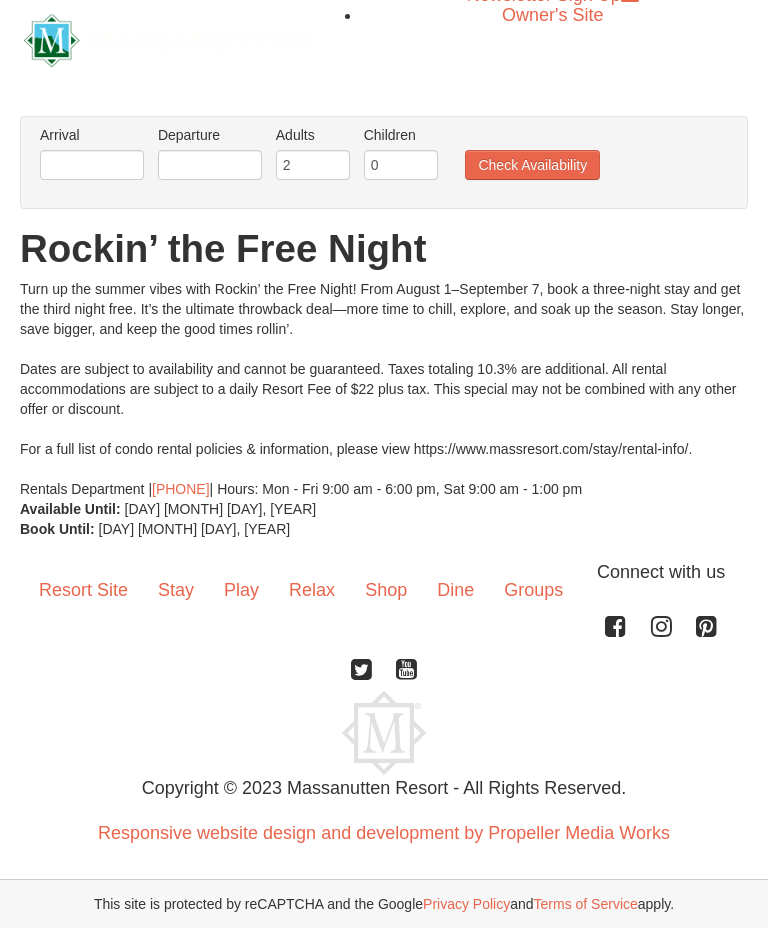 scroll, scrollTop: 15, scrollLeft: 0, axis: vertical 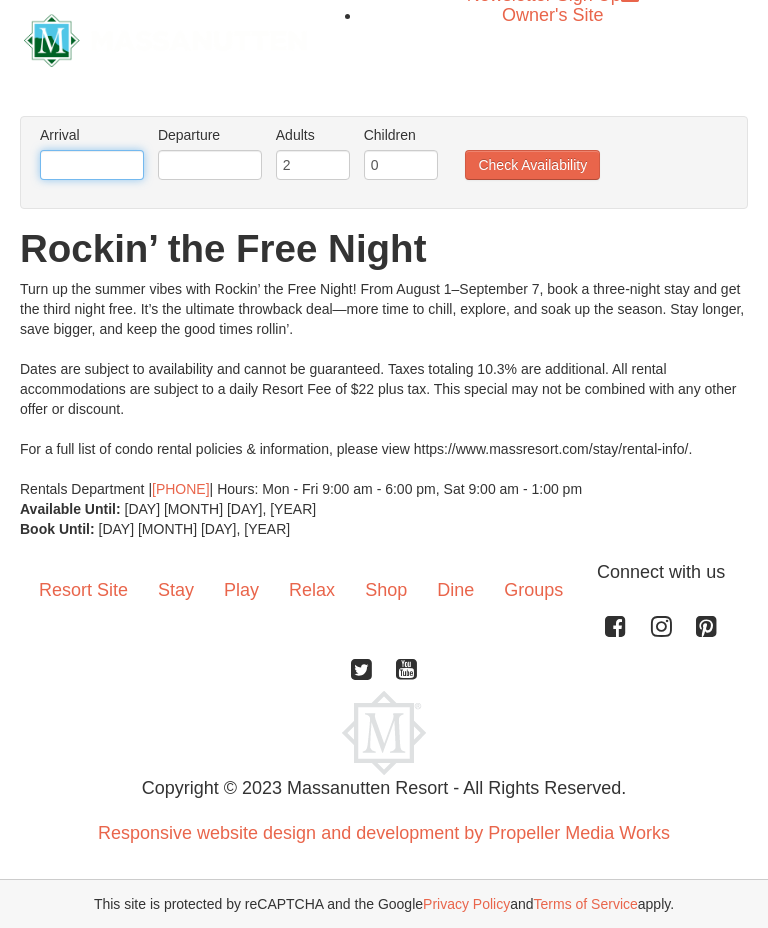 click at bounding box center [92, 165] 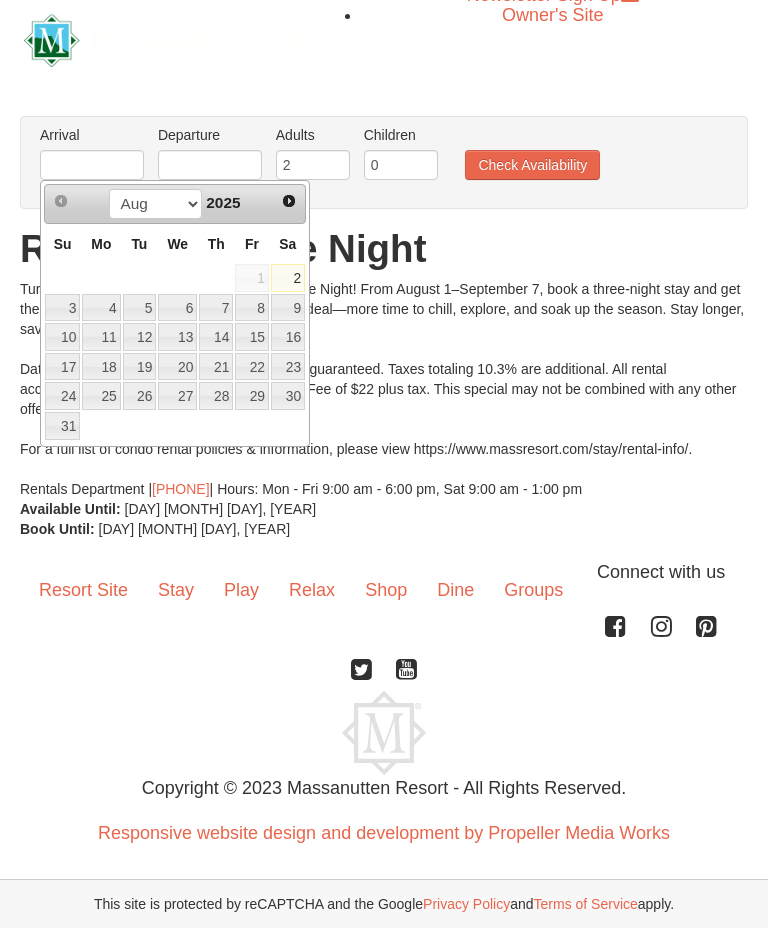 click on "6" at bounding box center [177, 308] 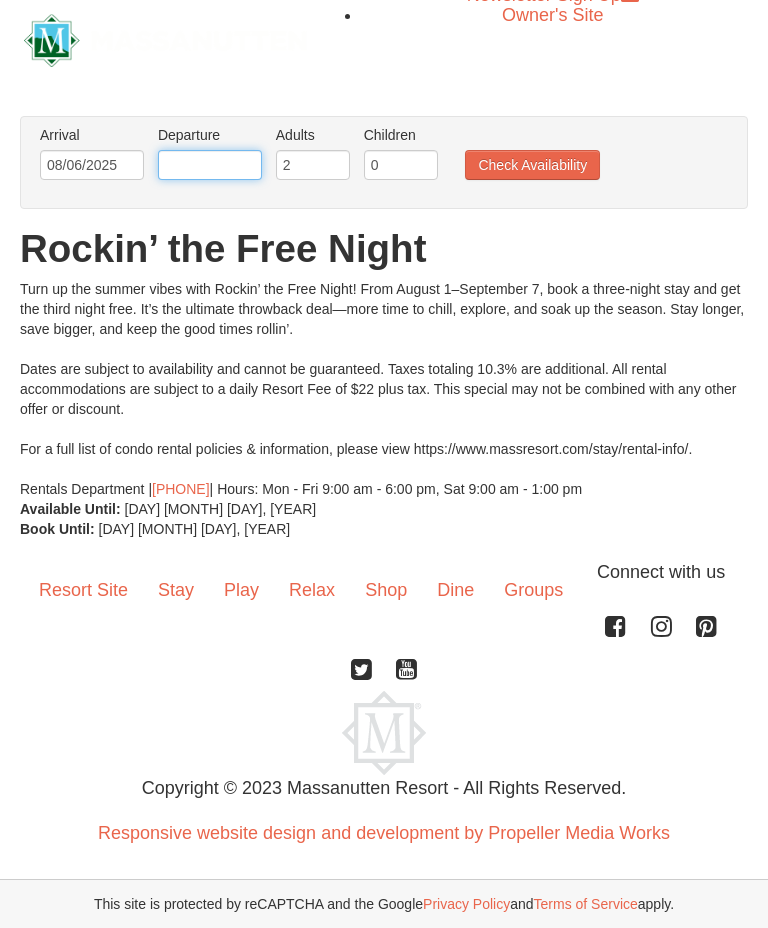 click at bounding box center (210, 165) 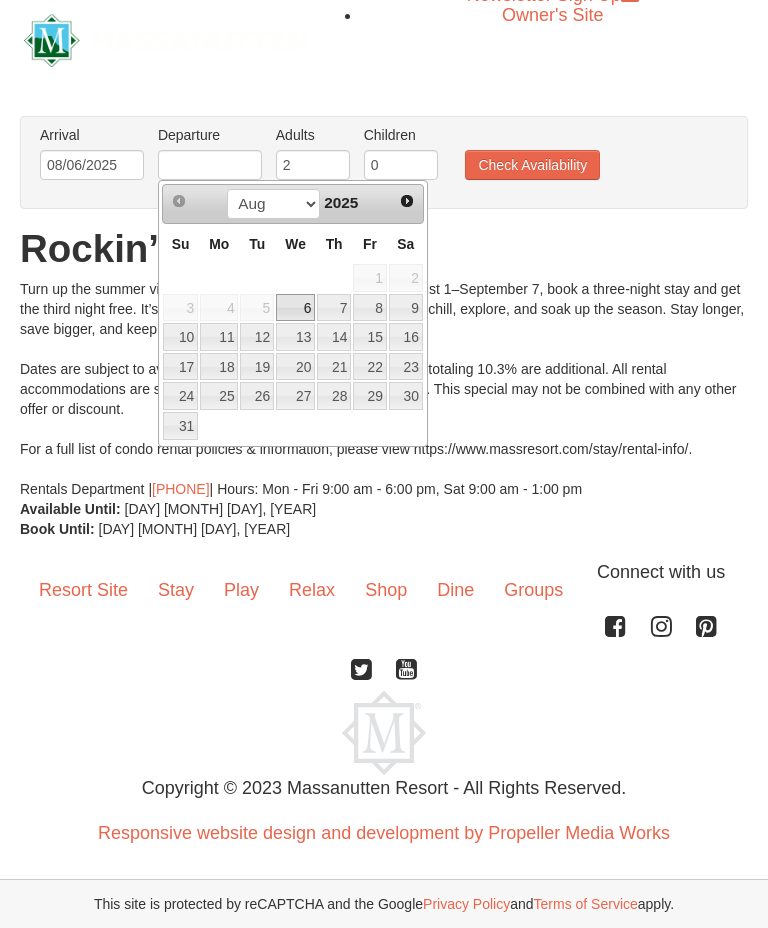 click on "10" at bounding box center (180, 337) 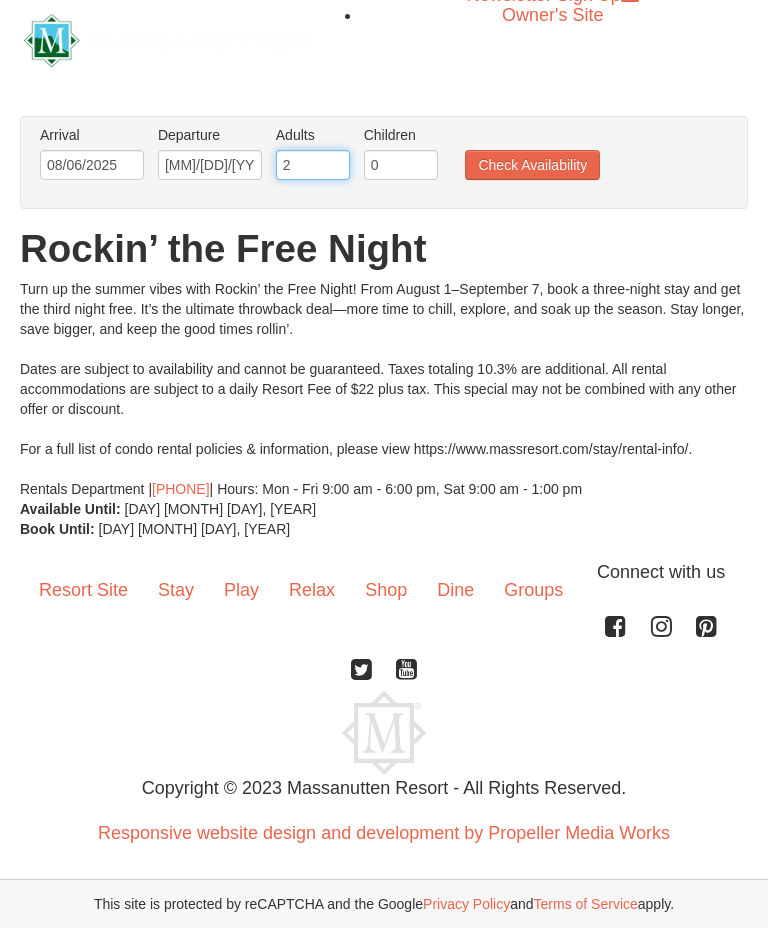 click on "2" at bounding box center (313, 165) 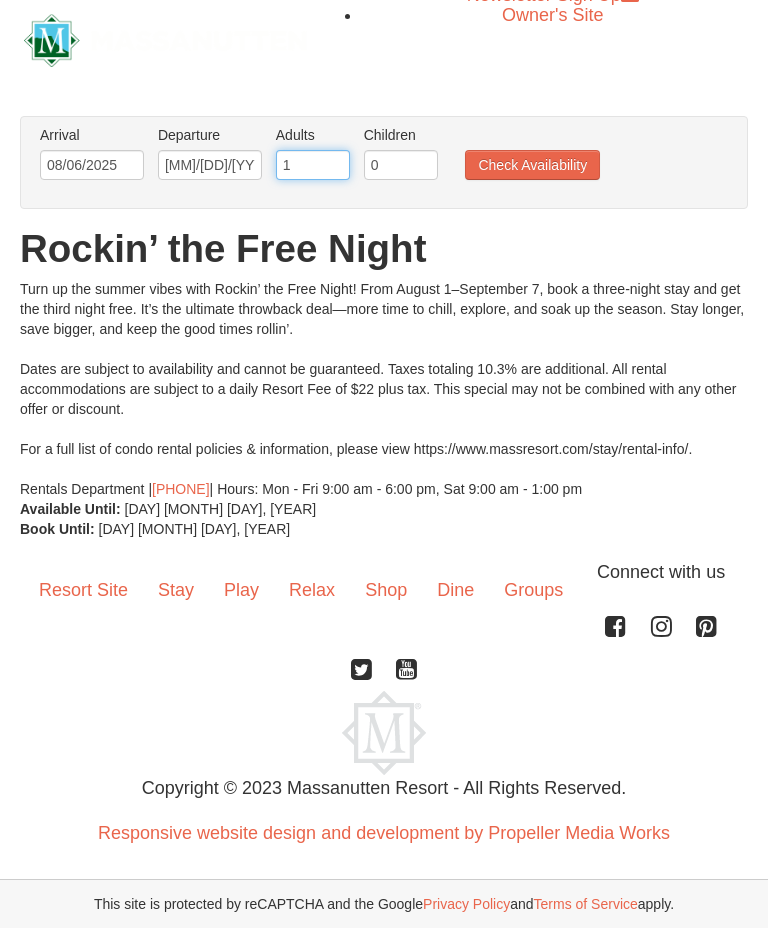 type on "1" 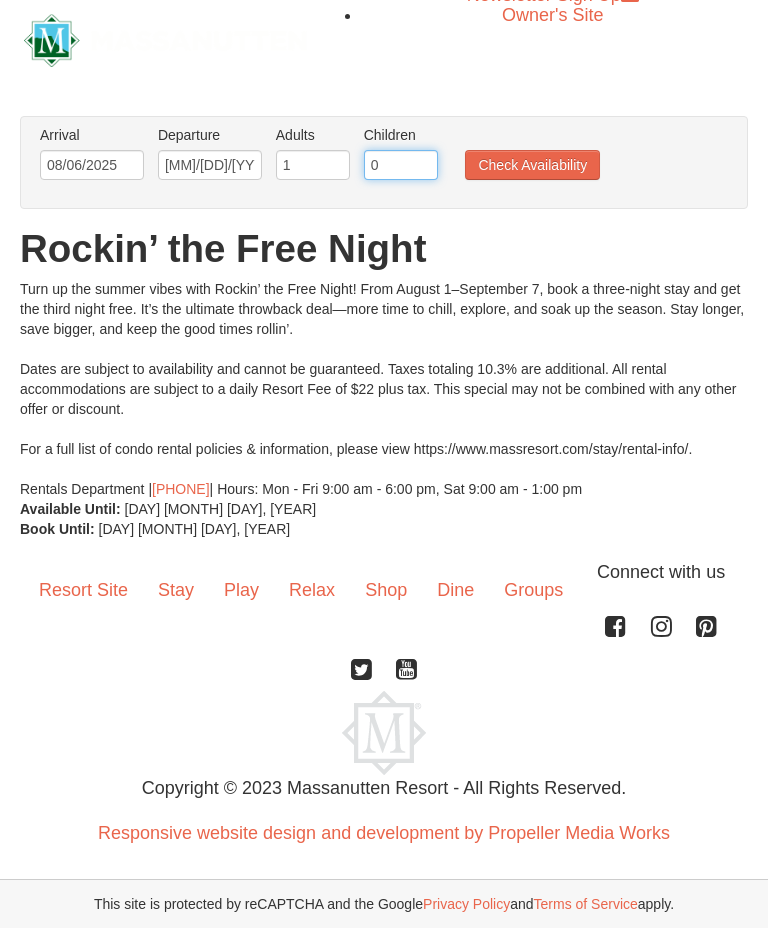 click on "0" at bounding box center [401, 165] 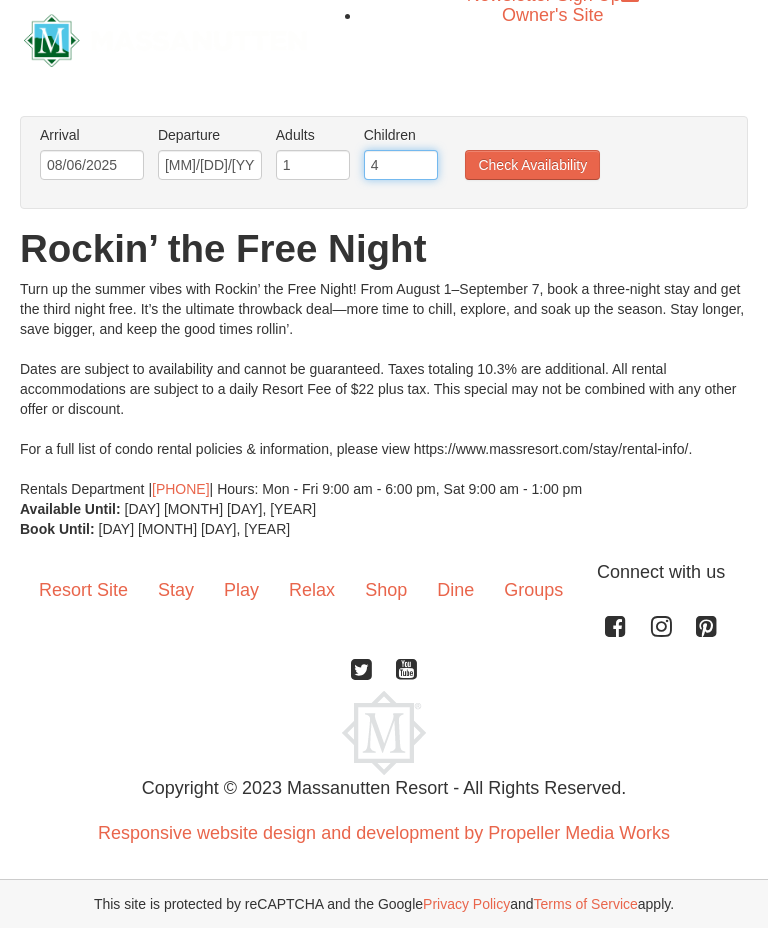 type on "4" 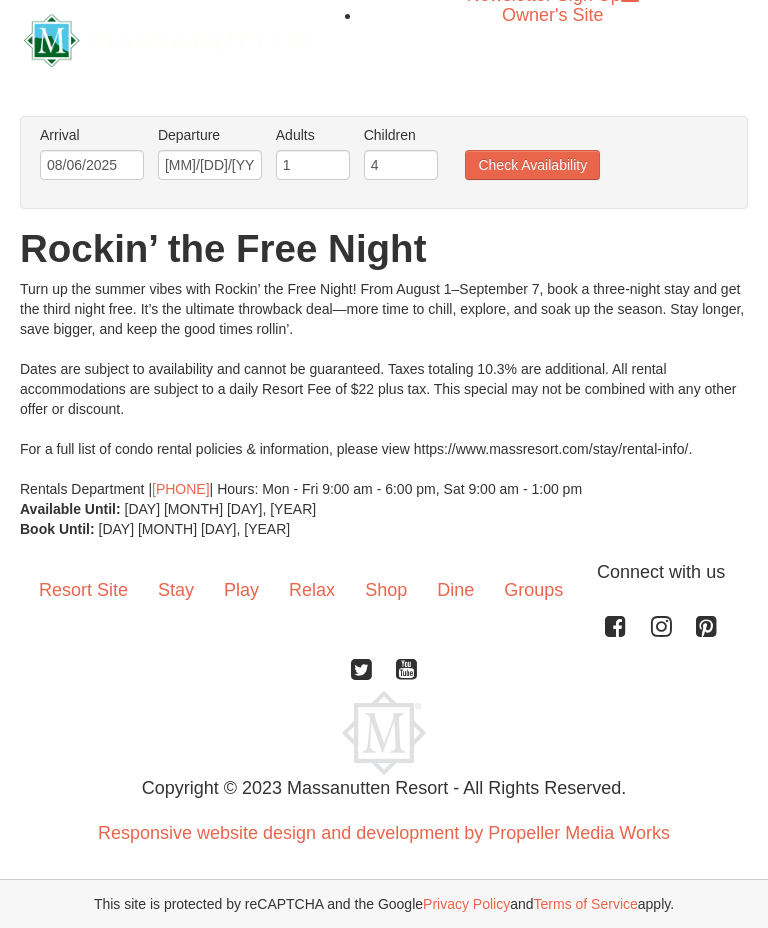 click on "Check Availability" at bounding box center (532, 165) 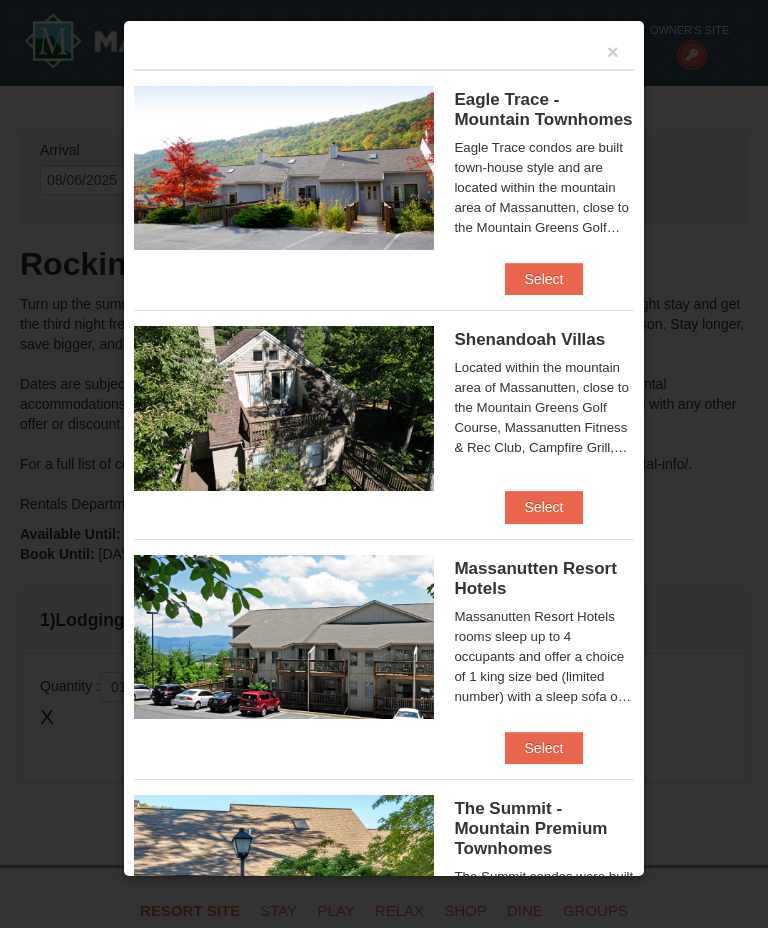 scroll, scrollTop: 495, scrollLeft: 0, axis: vertical 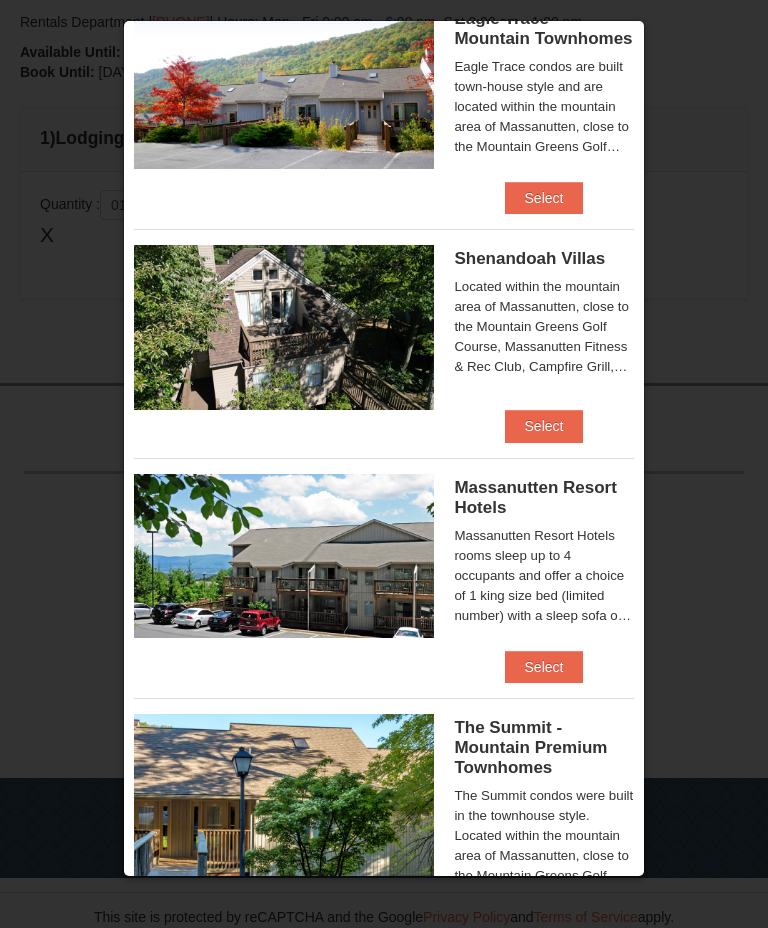 click on "Select" at bounding box center [544, 426] 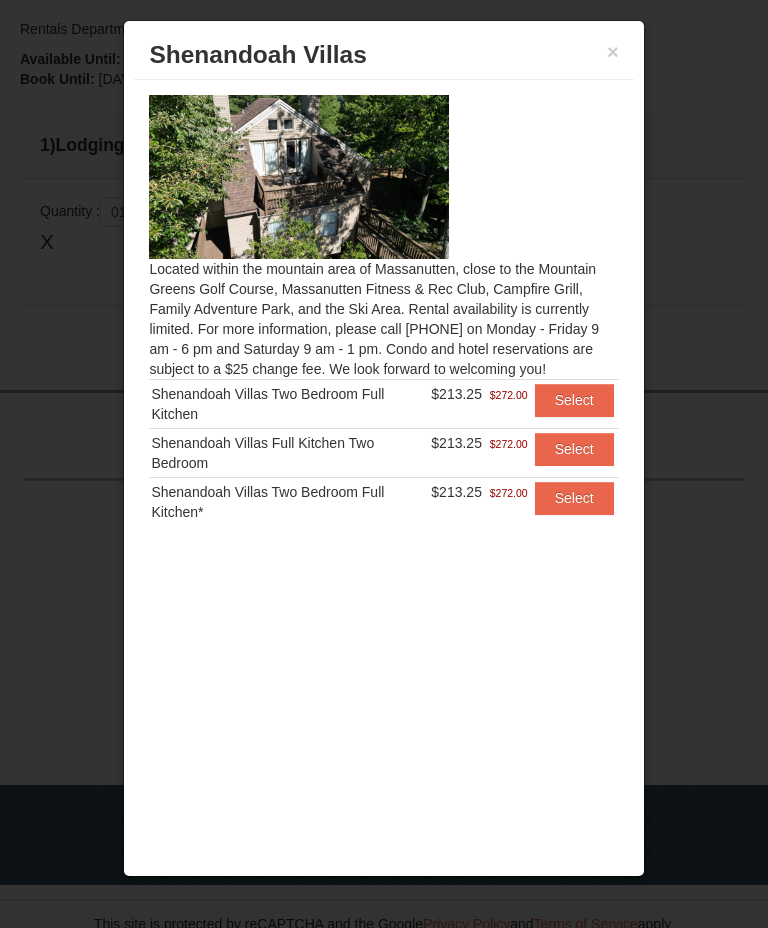 scroll, scrollTop: 422, scrollLeft: 0, axis: vertical 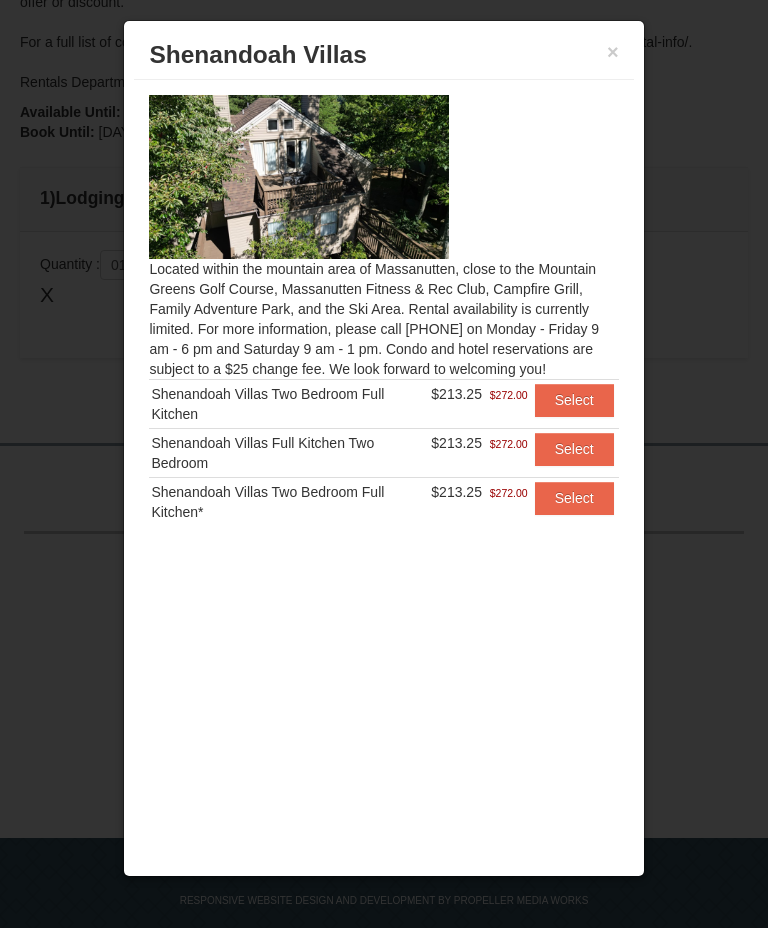 click on "Select" at bounding box center [574, 400] 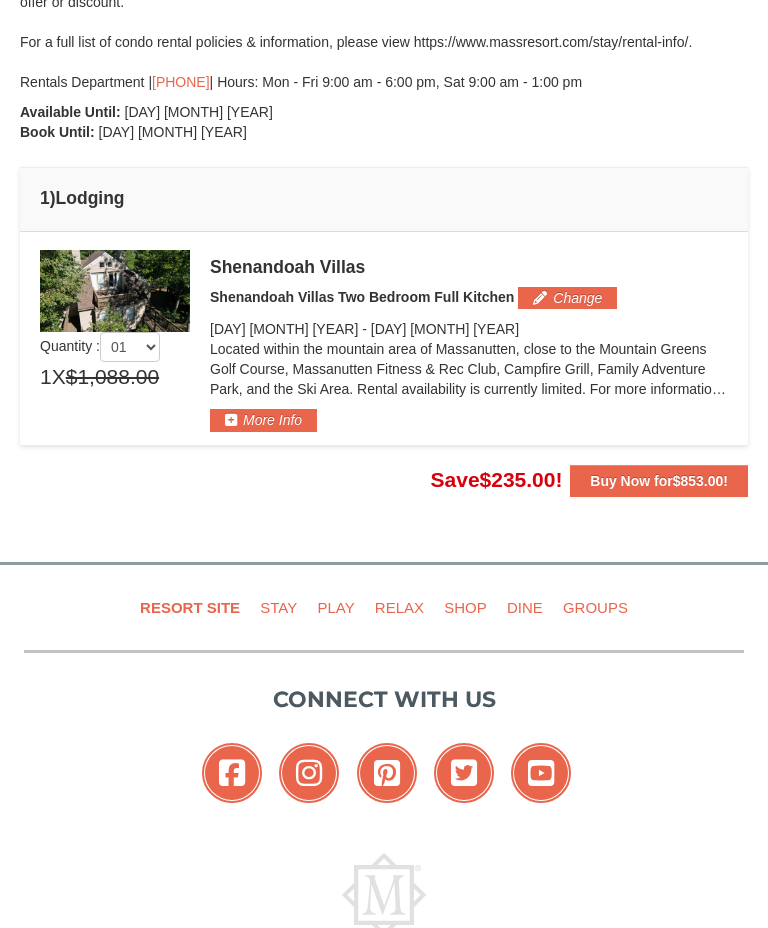 click on "More Info" at bounding box center (263, 420) 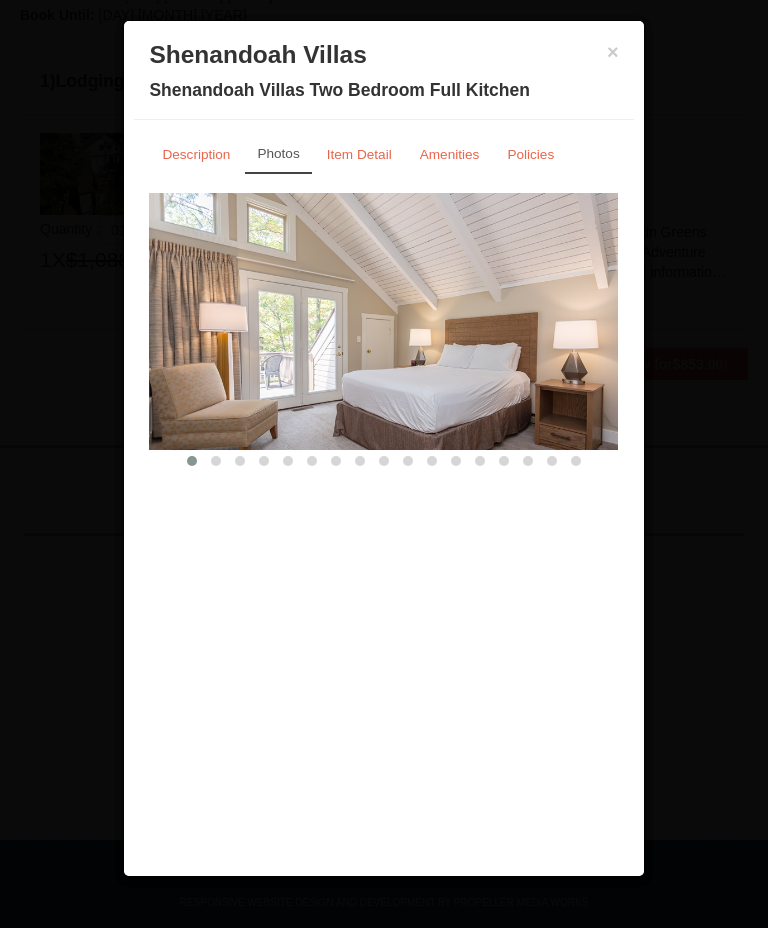 scroll, scrollTop: 612, scrollLeft: 0, axis: vertical 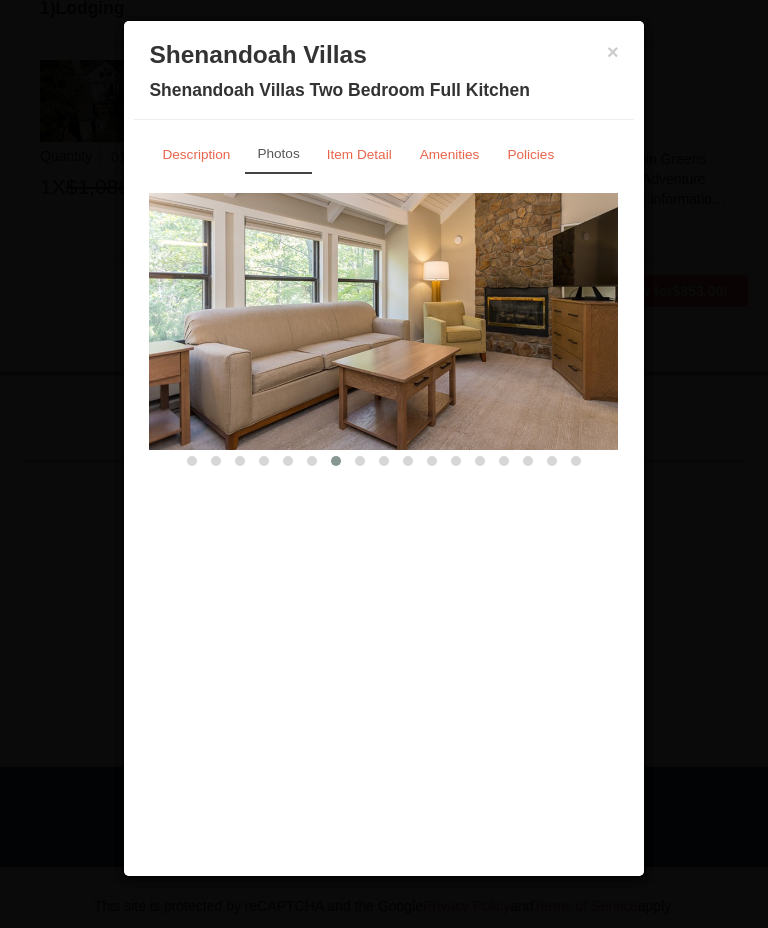 click on "Item Detail" at bounding box center [359, 154] 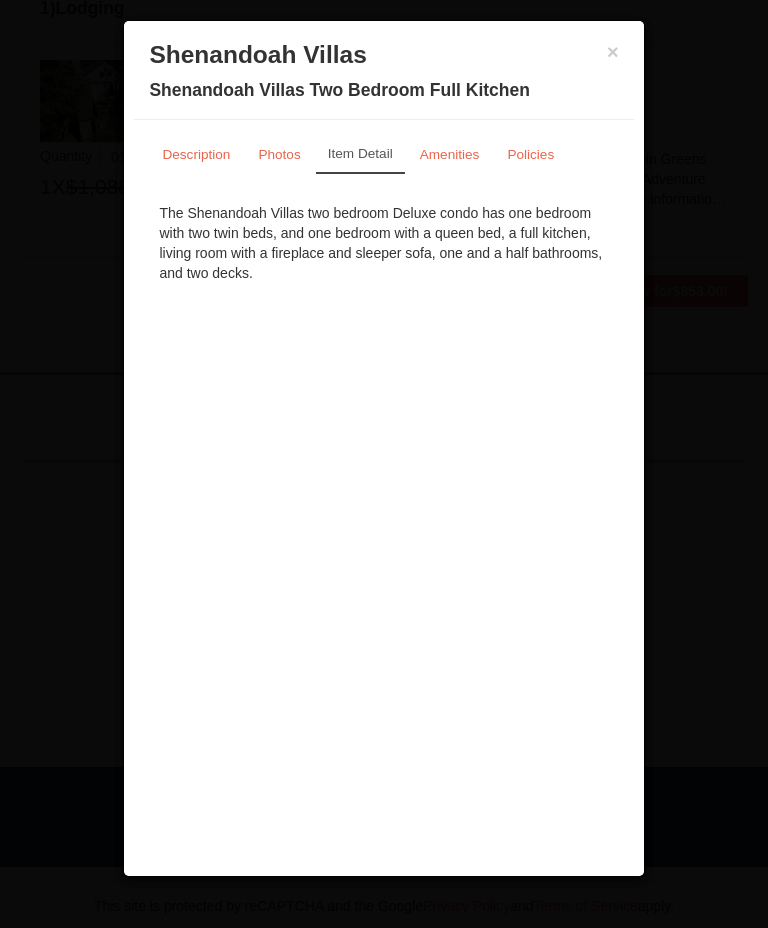 click on "×" at bounding box center [613, 52] 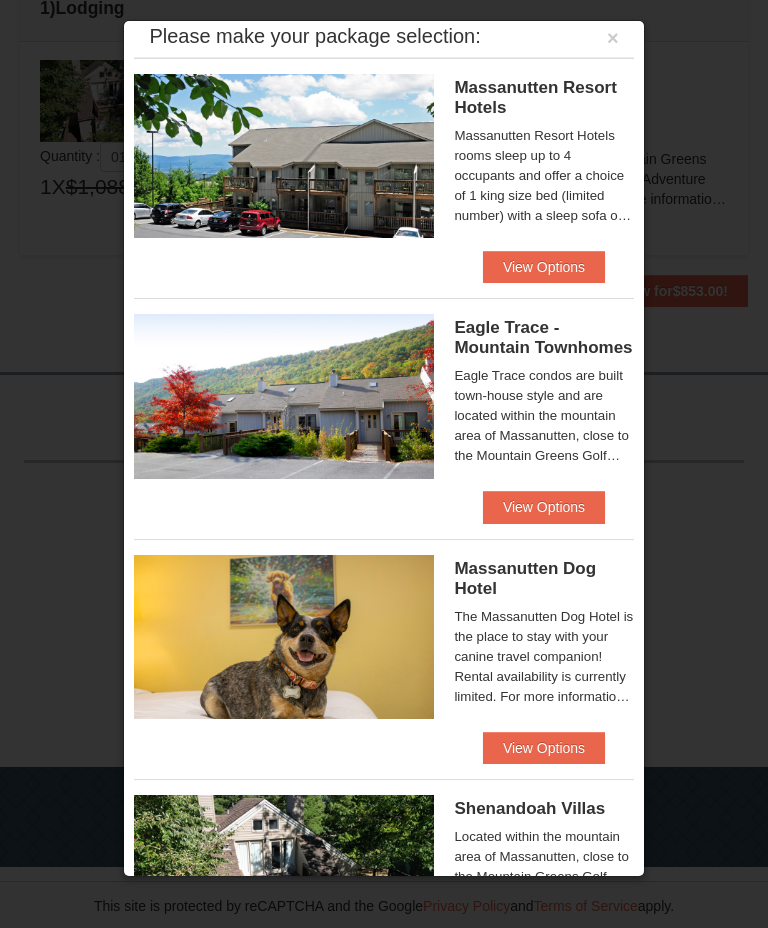 scroll, scrollTop: 0, scrollLeft: 0, axis: both 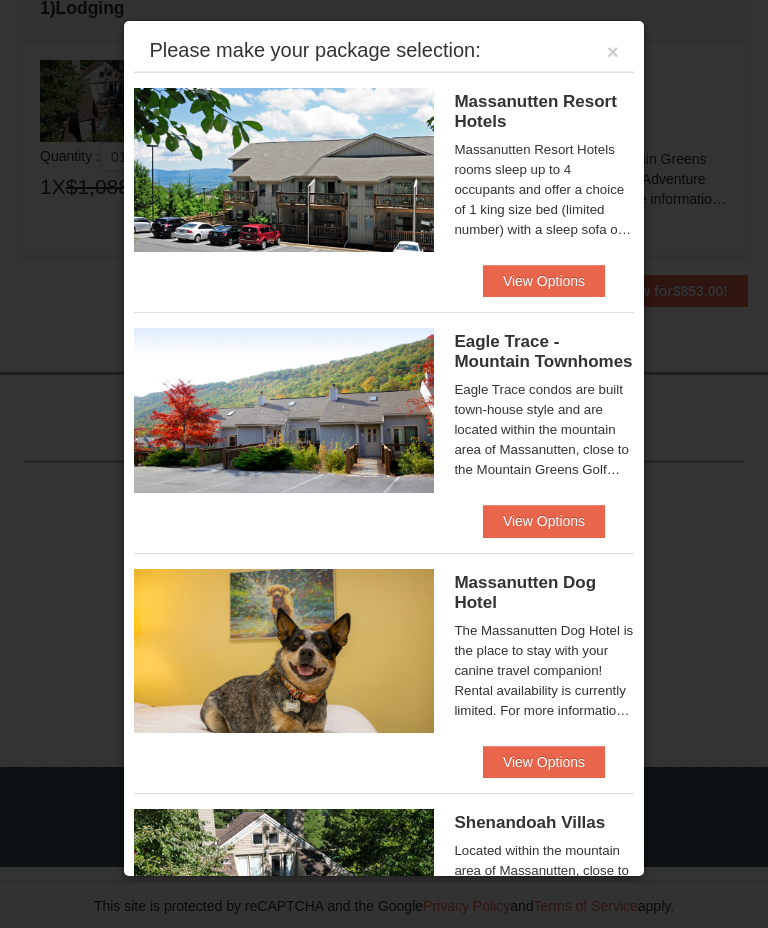 click on "View Options" at bounding box center [544, 521] 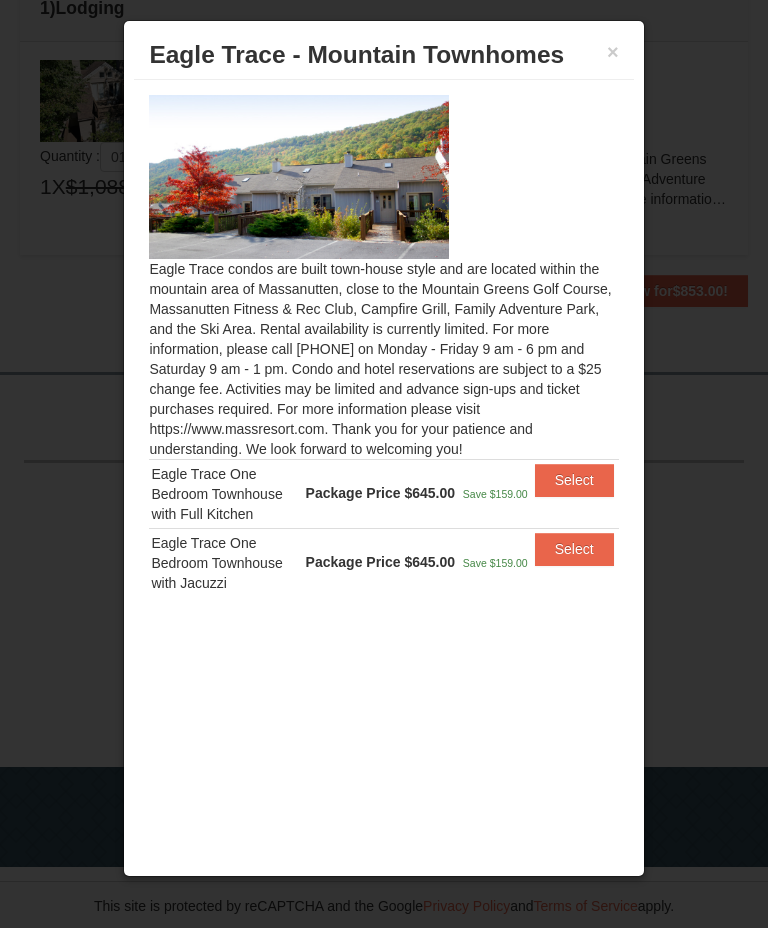 click on "×" at bounding box center [613, 52] 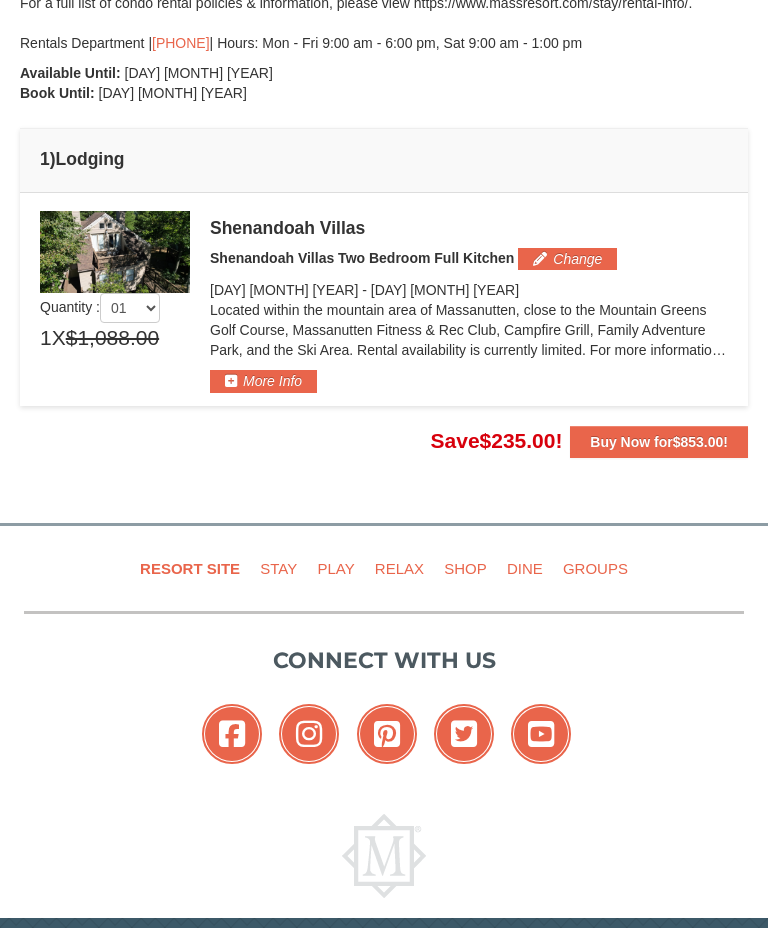 scroll, scrollTop: 452, scrollLeft: 0, axis: vertical 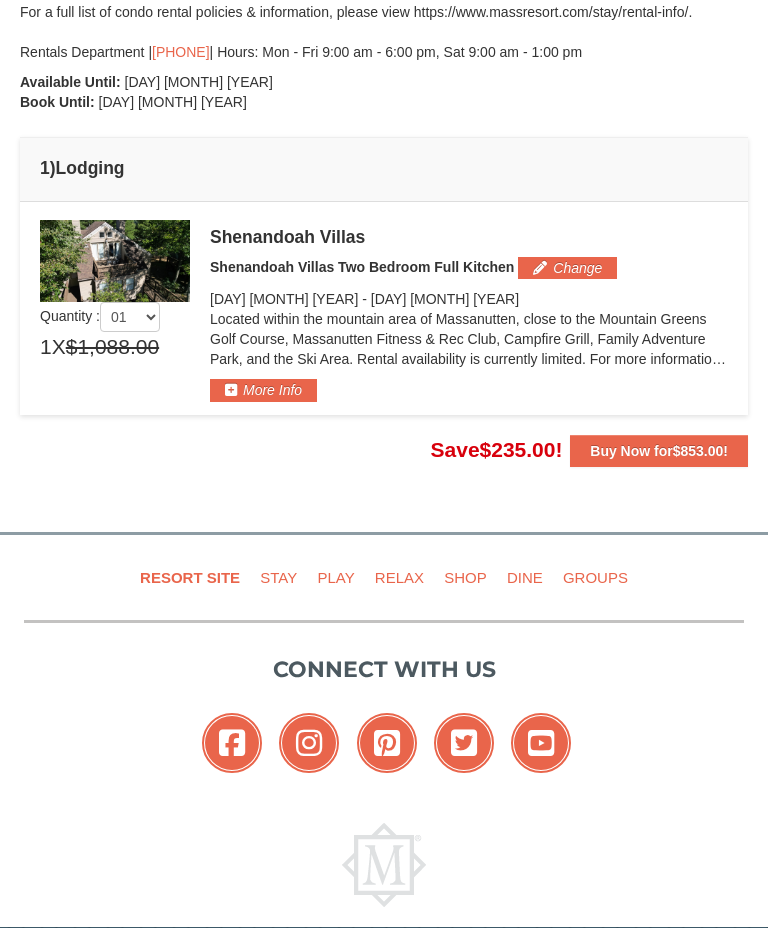 click on "More Info" at bounding box center [263, 390] 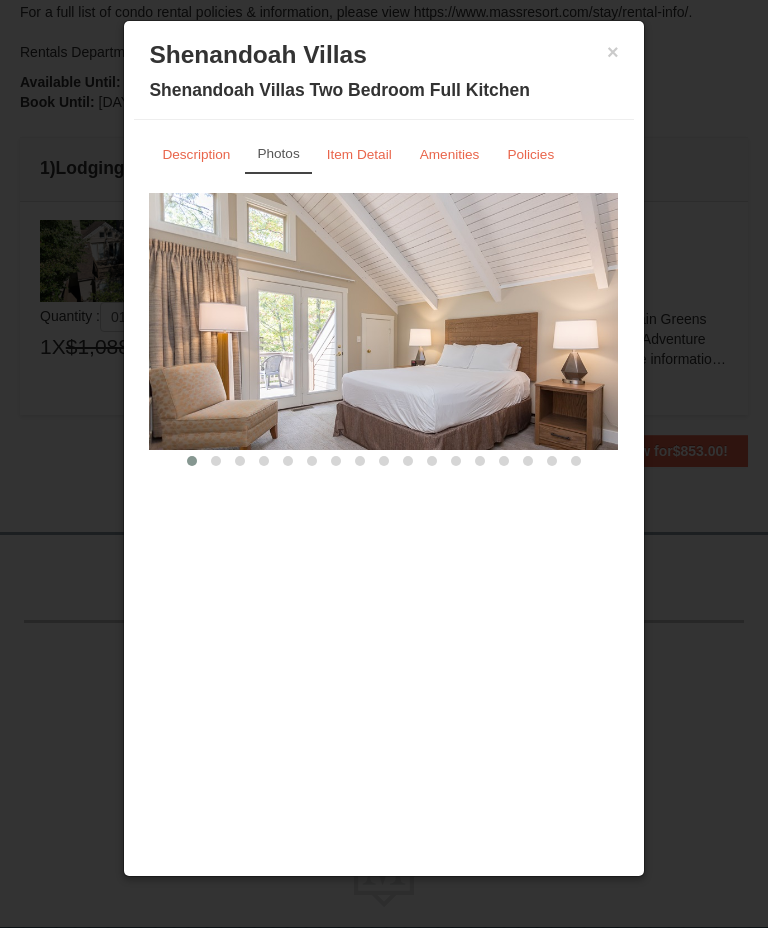 click on "Description" at bounding box center (196, 154) 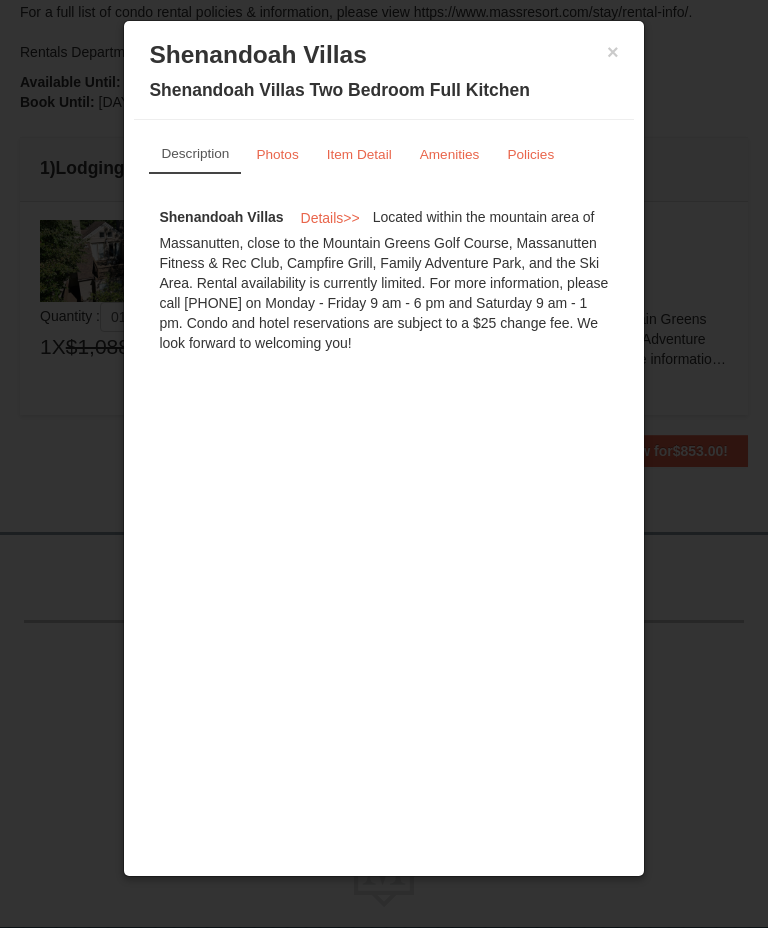 click on "Shenandoah Villas" at bounding box center (383, 55) 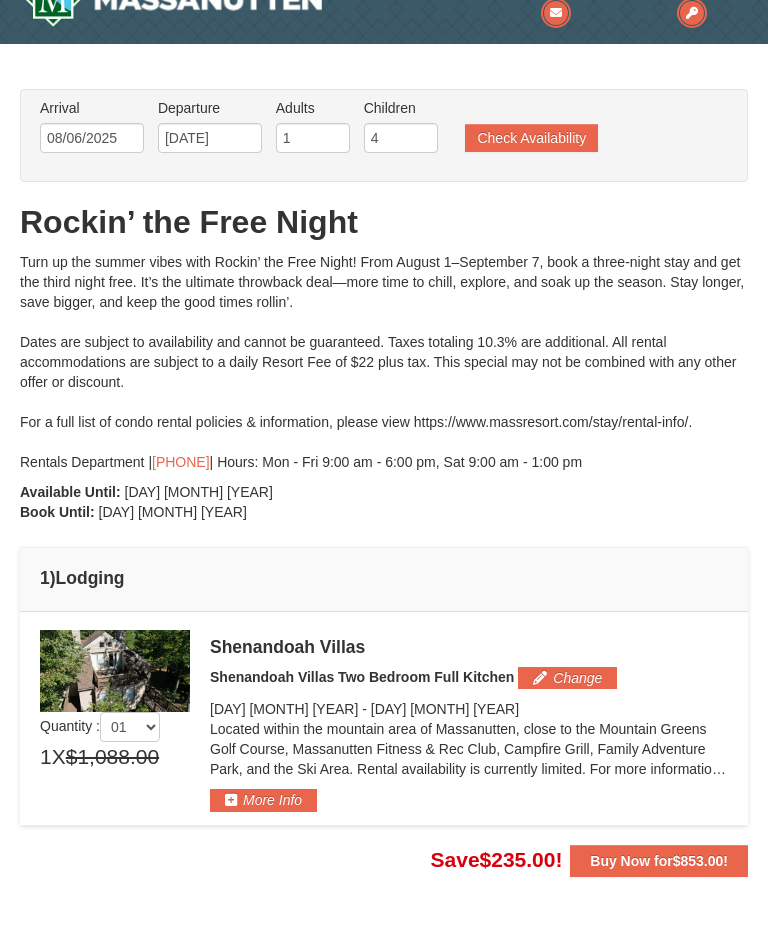 scroll, scrollTop: 43, scrollLeft: 0, axis: vertical 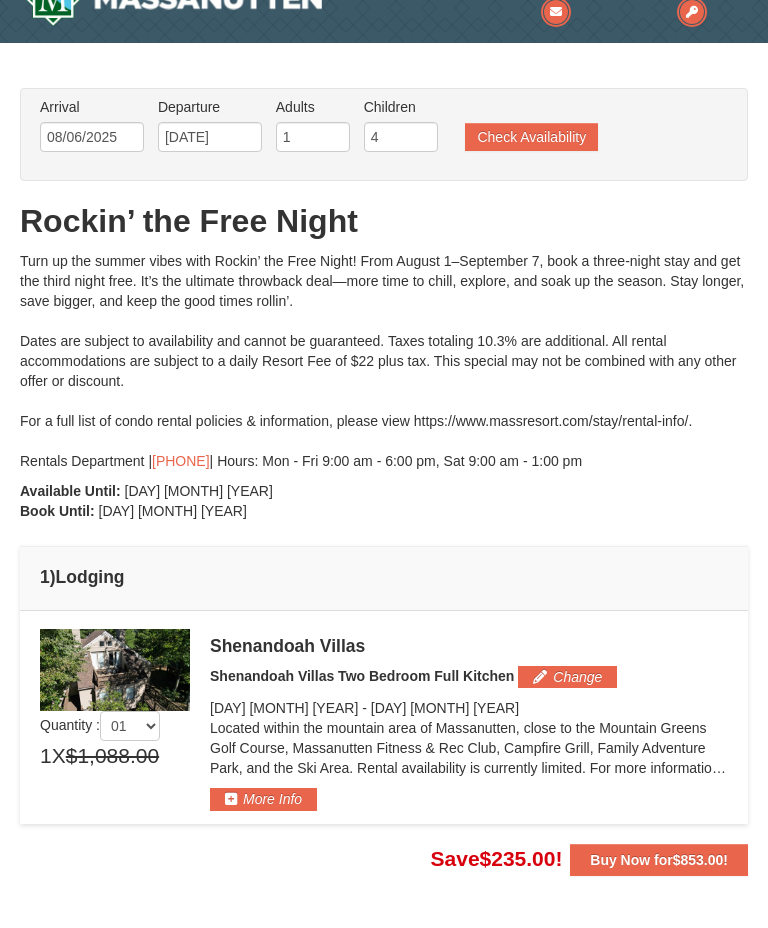 click on "Change" at bounding box center (567, 677) 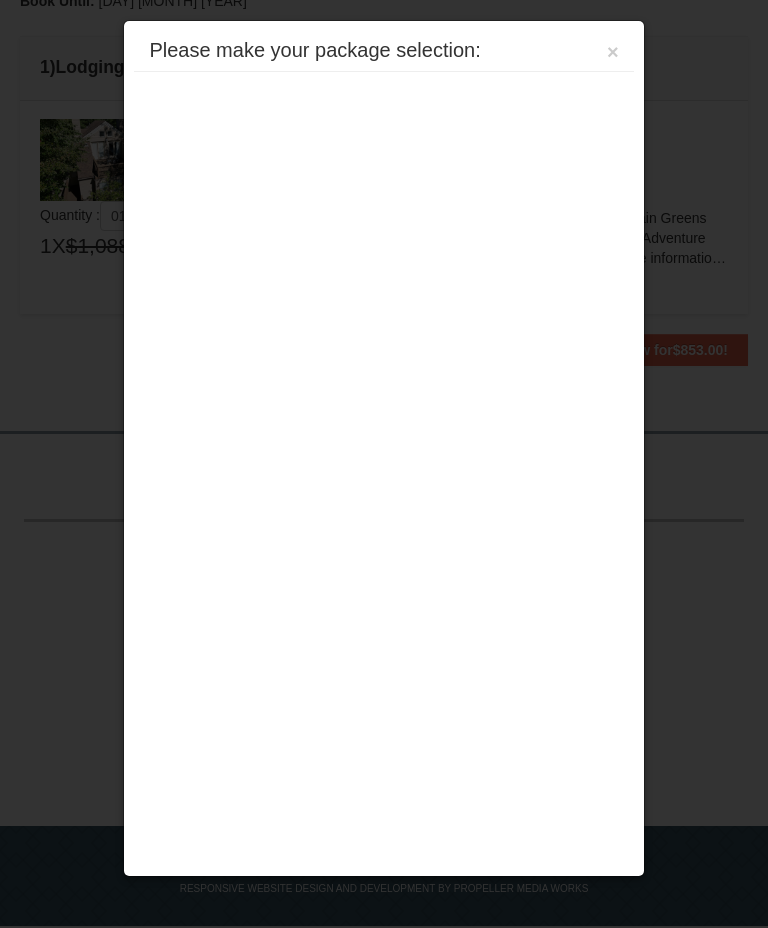 scroll, scrollTop: 612, scrollLeft: 0, axis: vertical 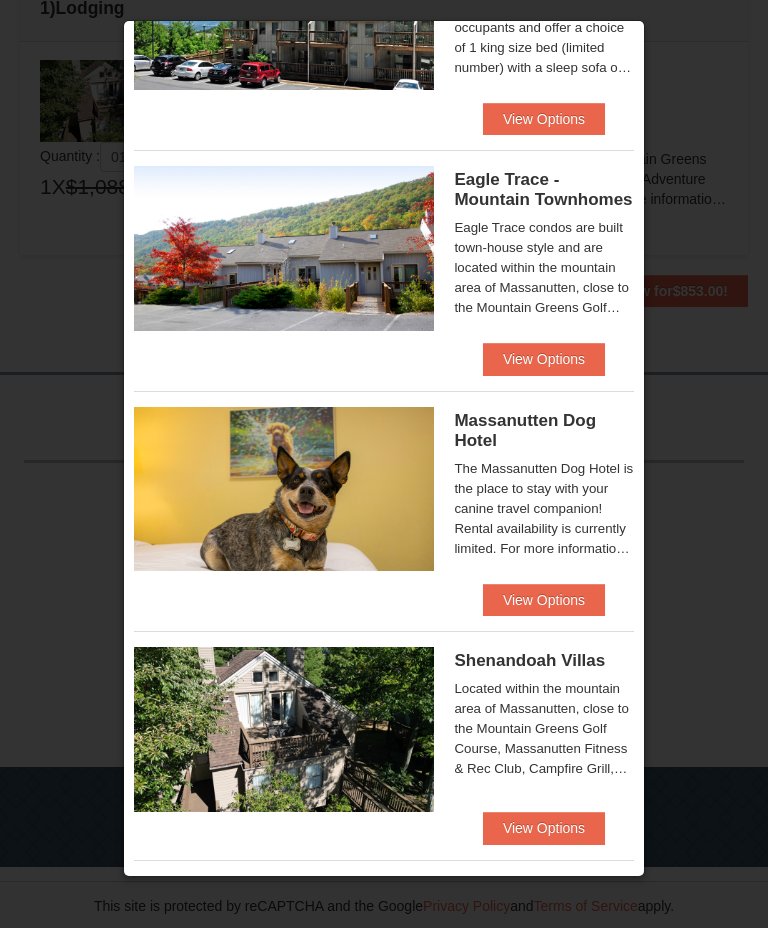 click on "View Options" at bounding box center [544, 828] 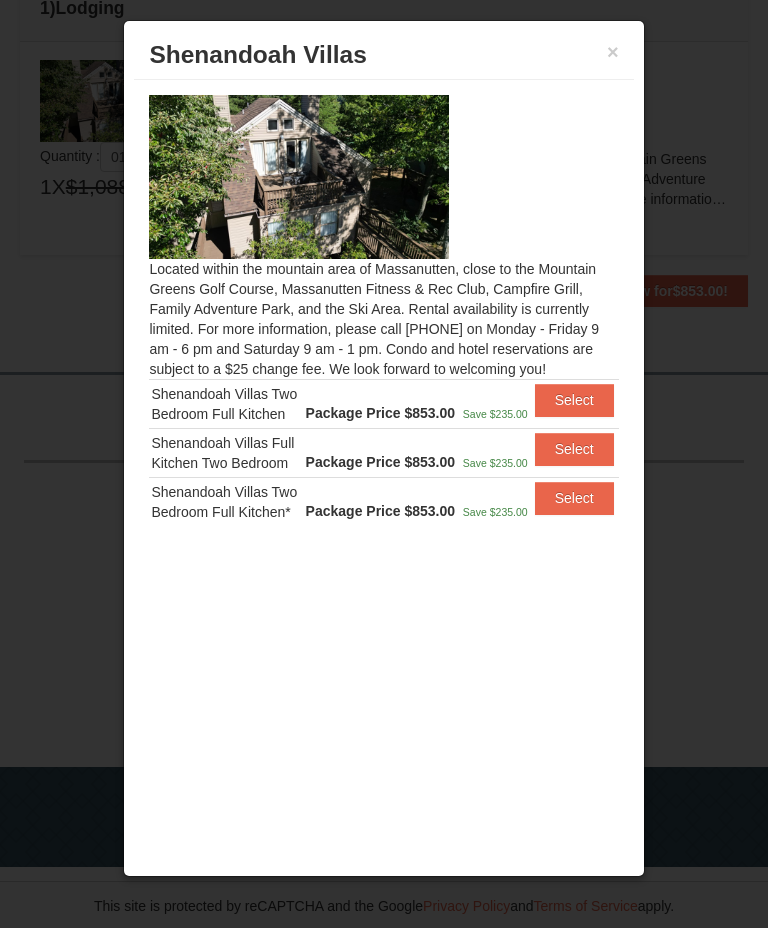 click on "Select" at bounding box center [574, 498] 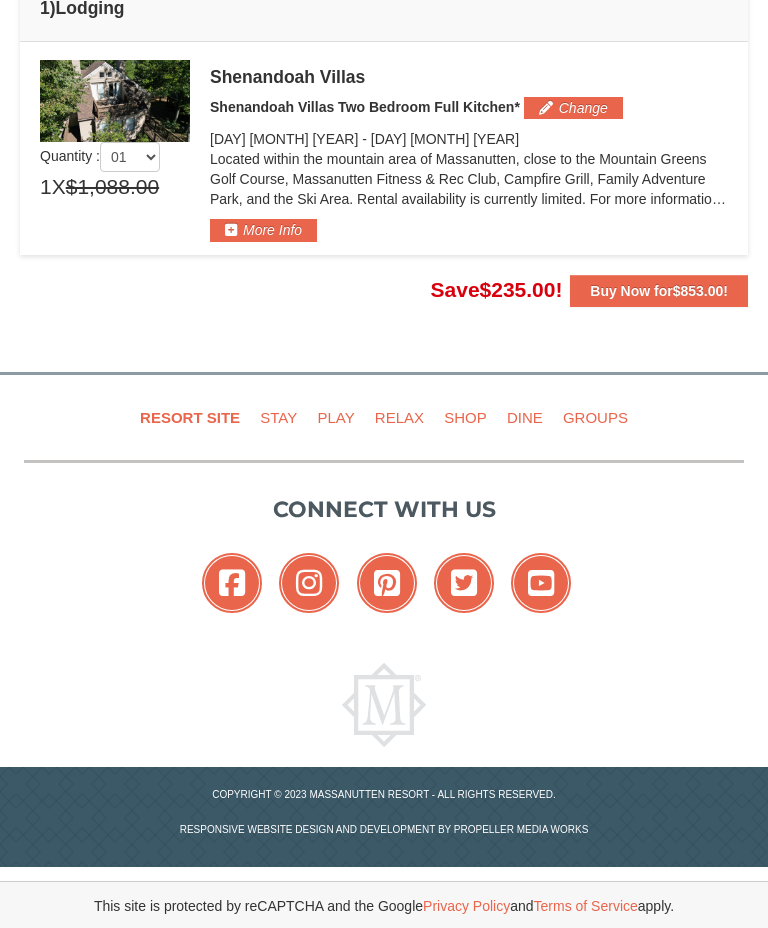 click on "More Info" at bounding box center (263, 230) 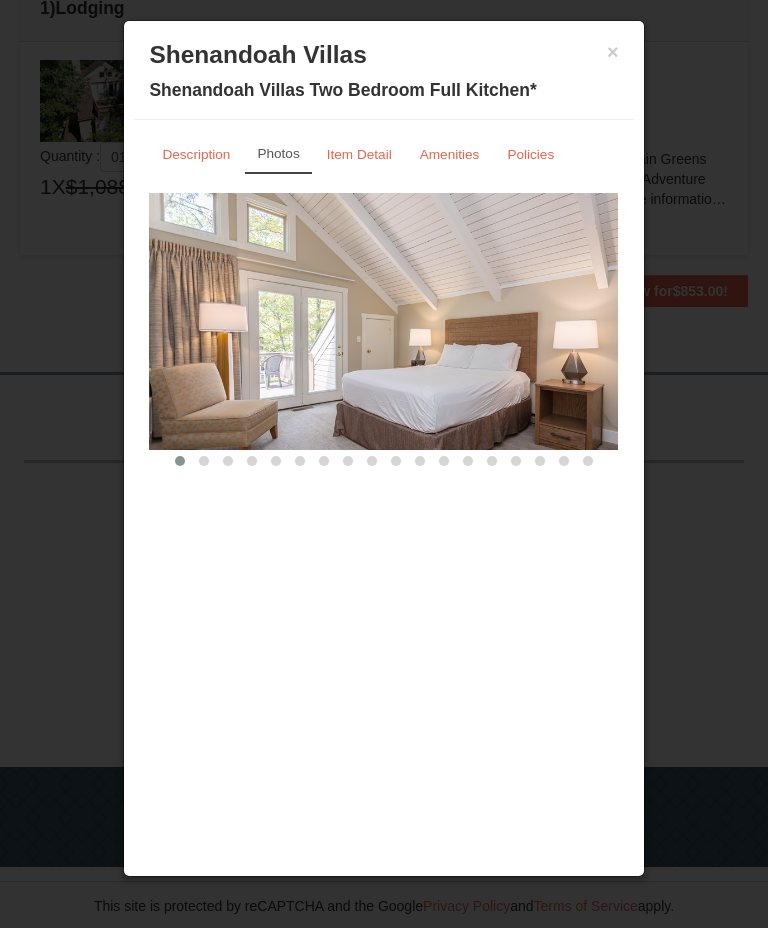 click on "Description" at bounding box center [196, 154] 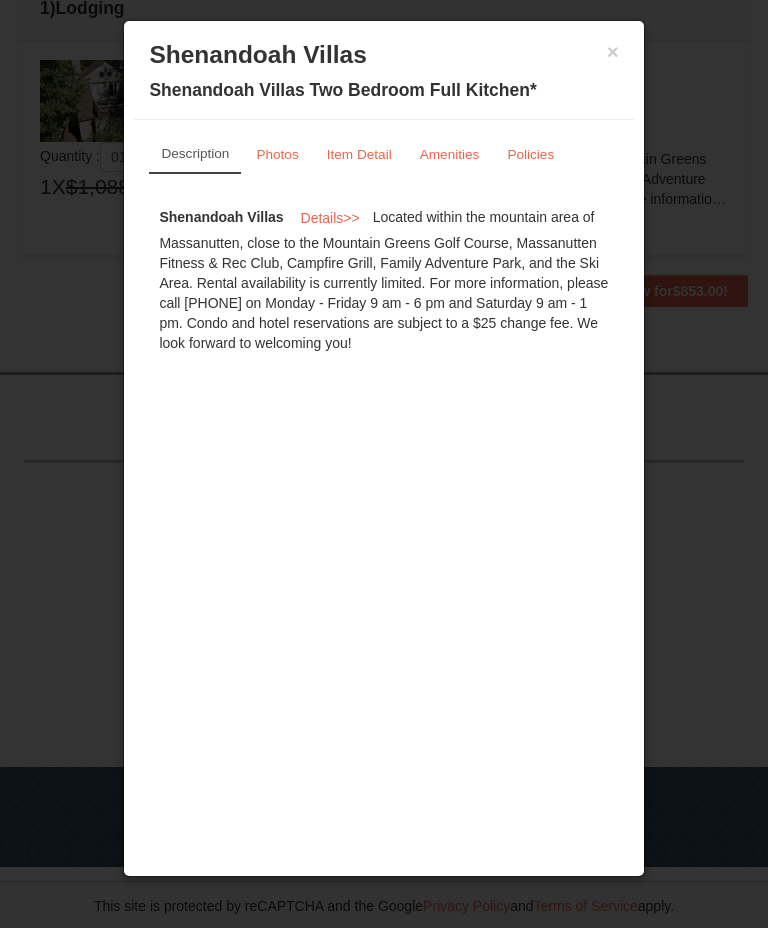 click on "Item Detail" at bounding box center [359, 154] 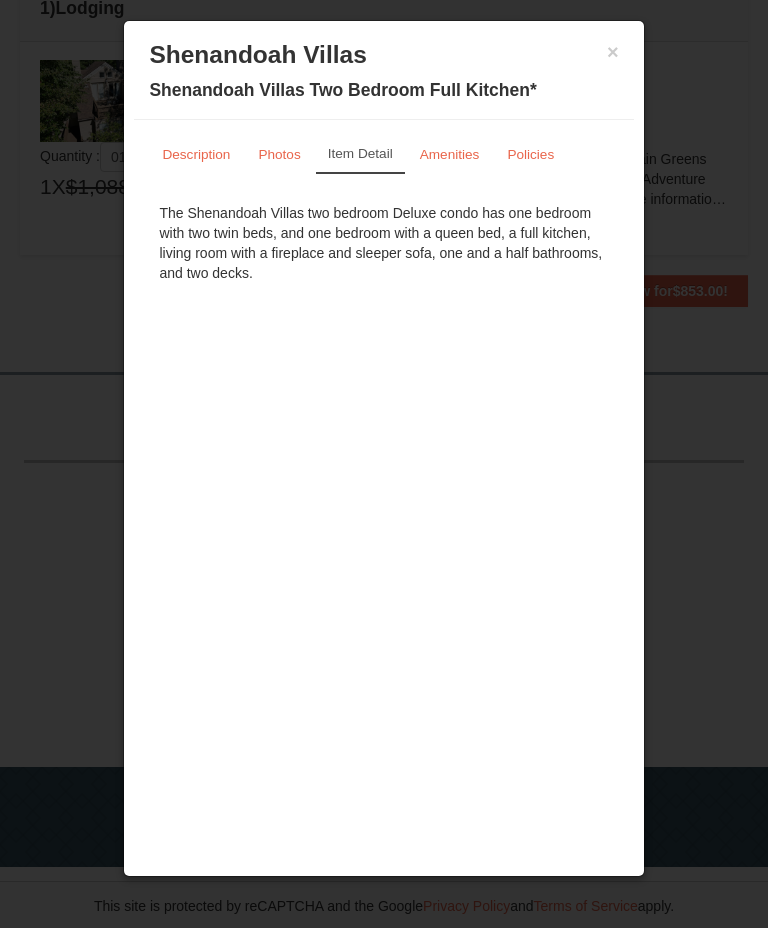 click on "Amenities" at bounding box center [450, 154] 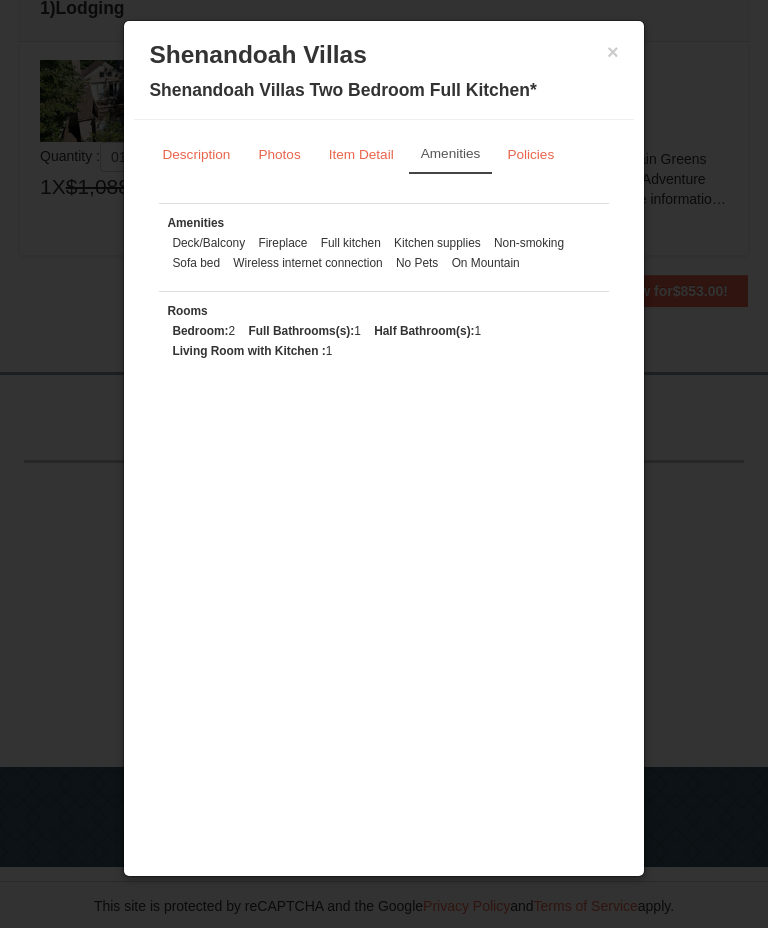 click on "Policies" at bounding box center [530, 154] 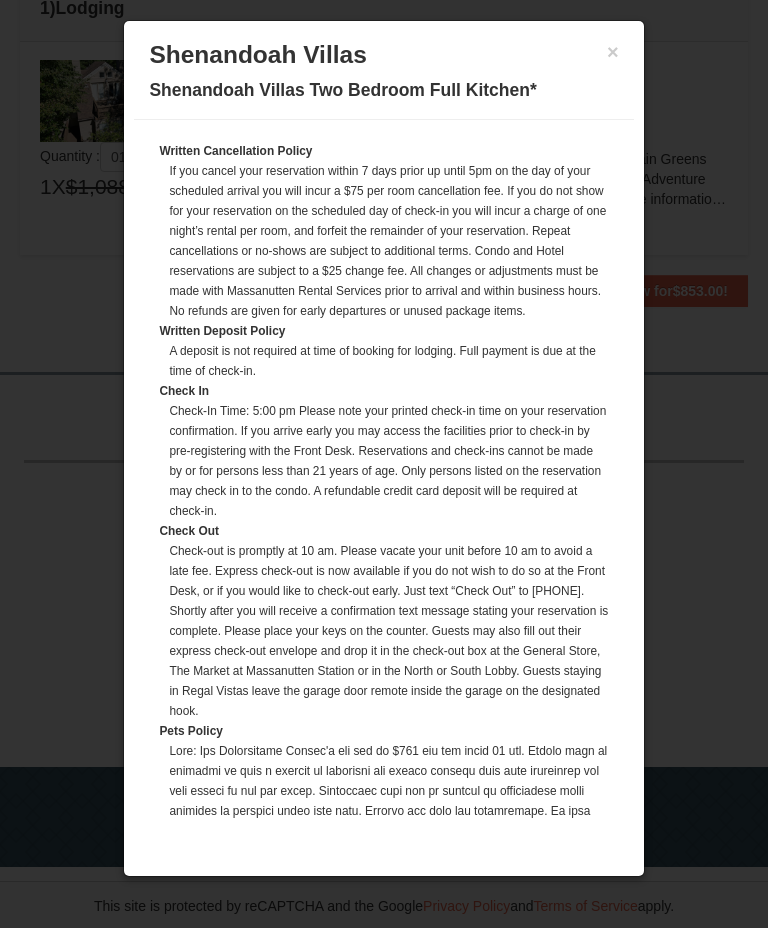 scroll, scrollTop: 0, scrollLeft: 0, axis: both 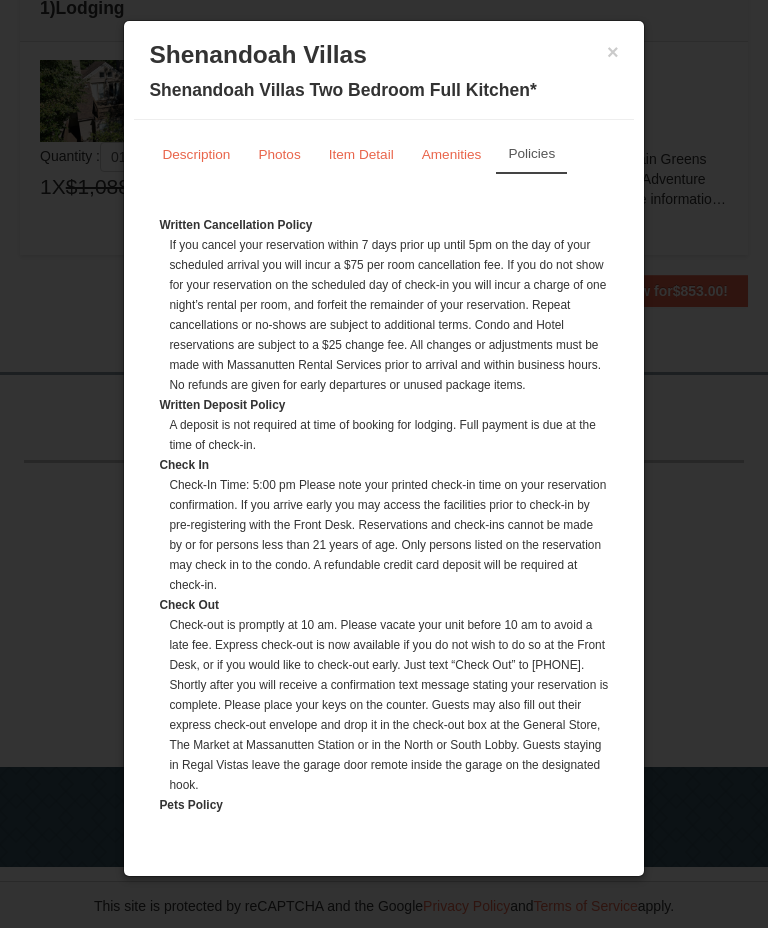 click on "Item Detail" at bounding box center [361, 154] 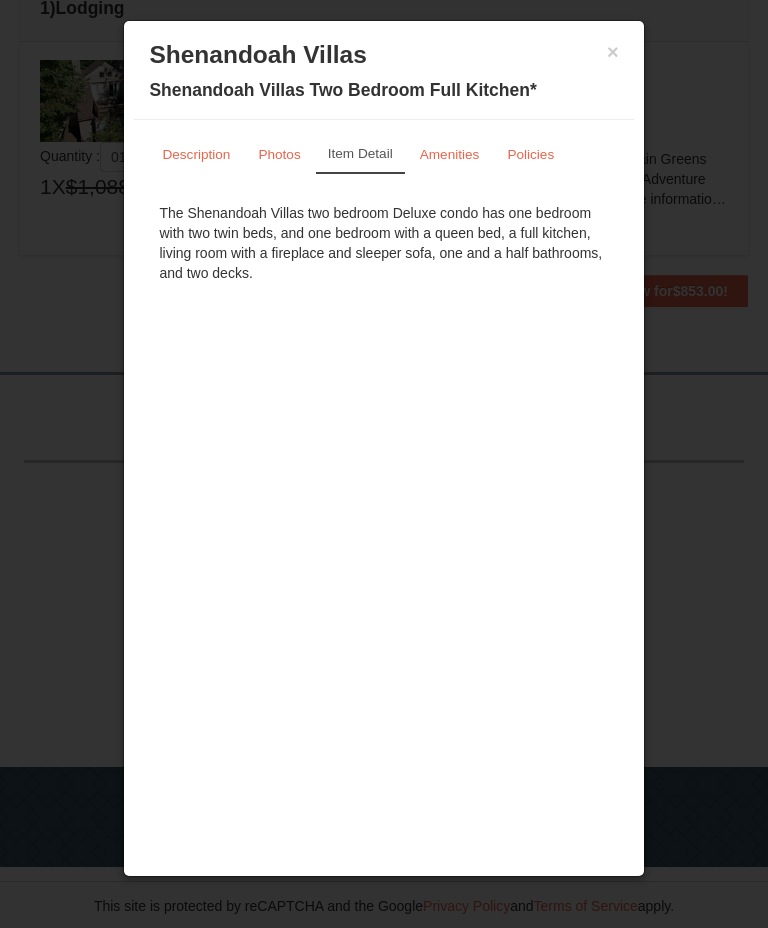 click on "Photos" at bounding box center (279, 154) 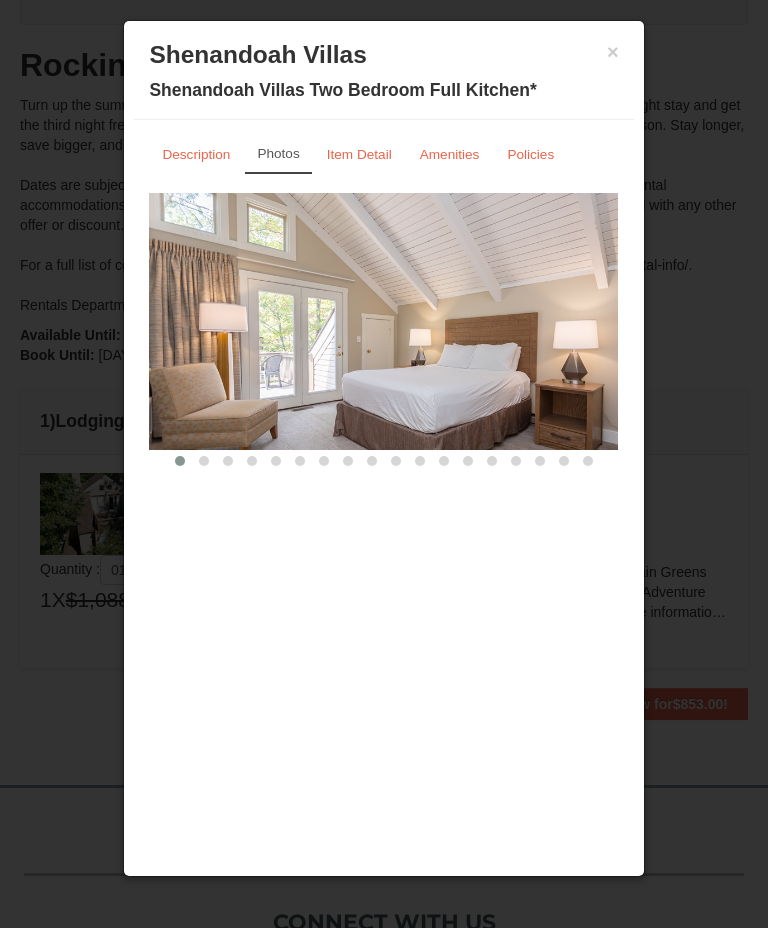 scroll, scrollTop: 196, scrollLeft: 0, axis: vertical 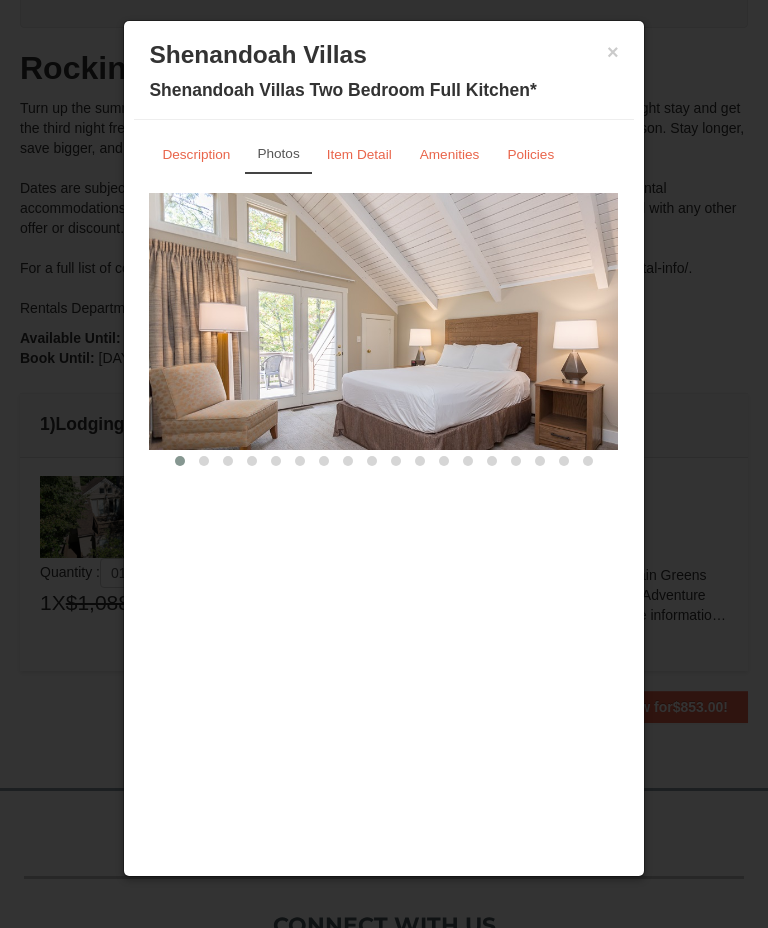 click at bounding box center [383, 321] 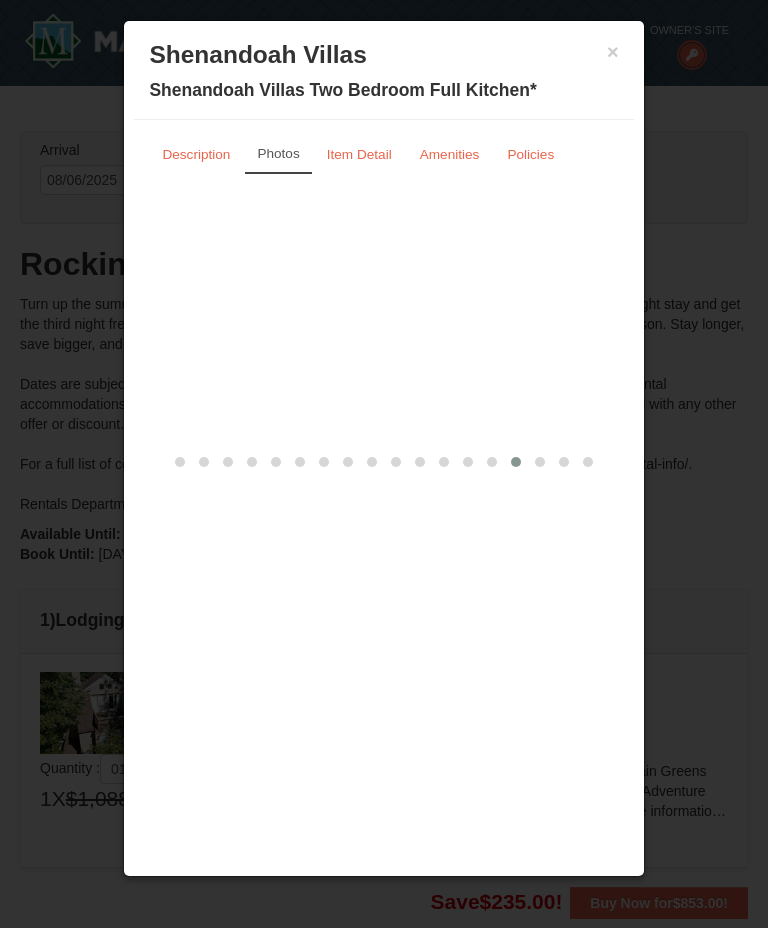scroll, scrollTop: -1, scrollLeft: 0, axis: vertical 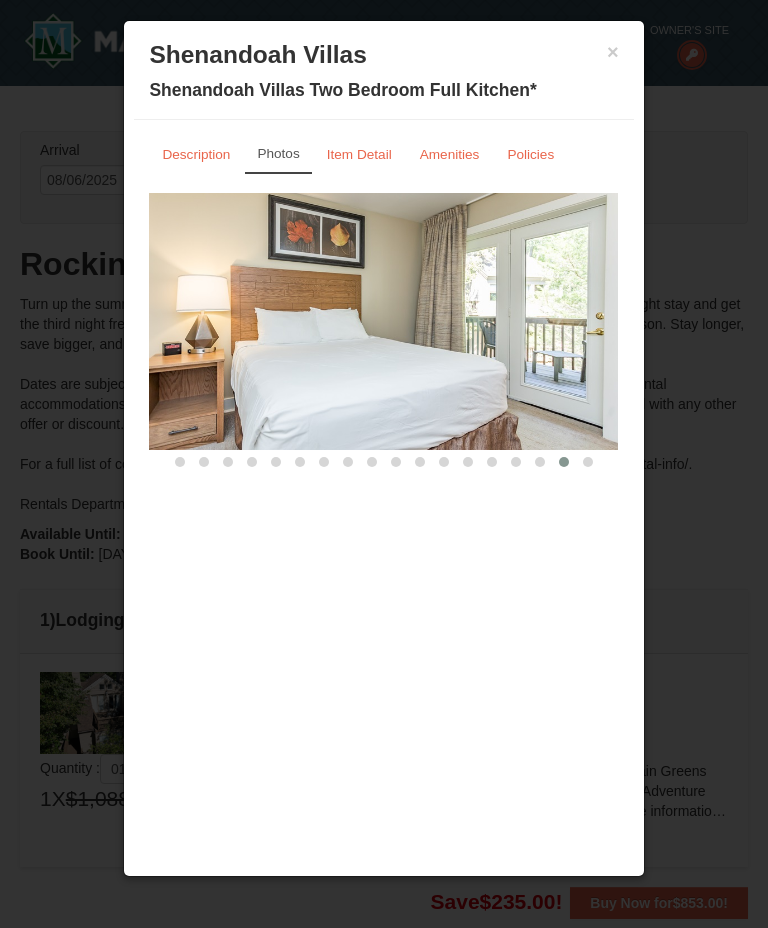 click on "Item Detail" at bounding box center [359, 154] 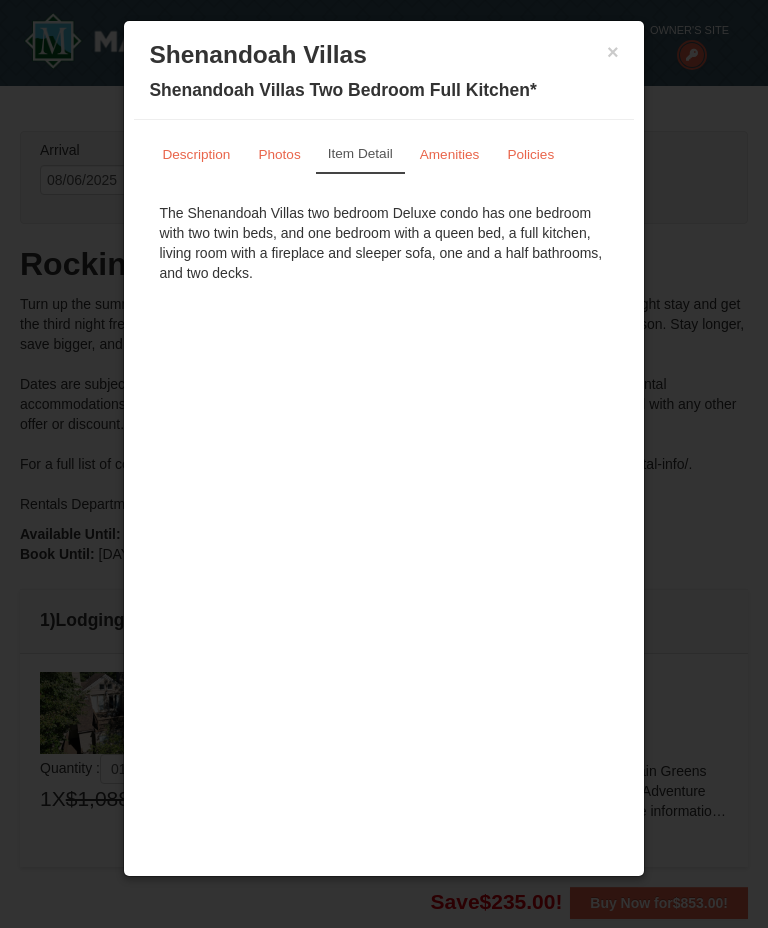 click on "Amenities" at bounding box center (450, 154) 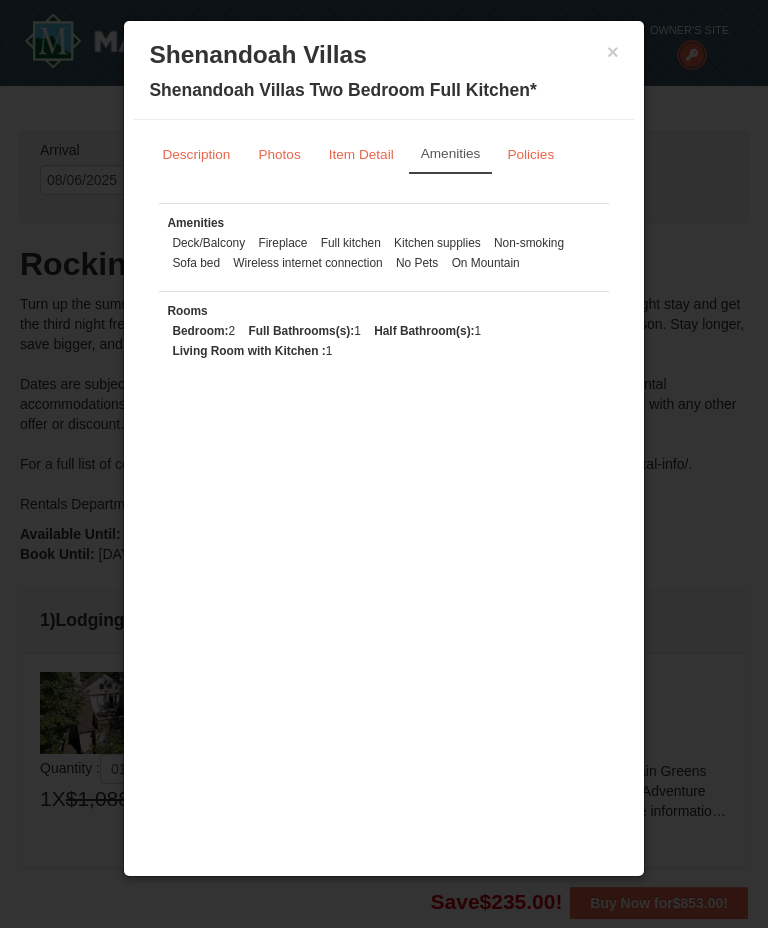 click on "×" at bounding box center (613, 52) 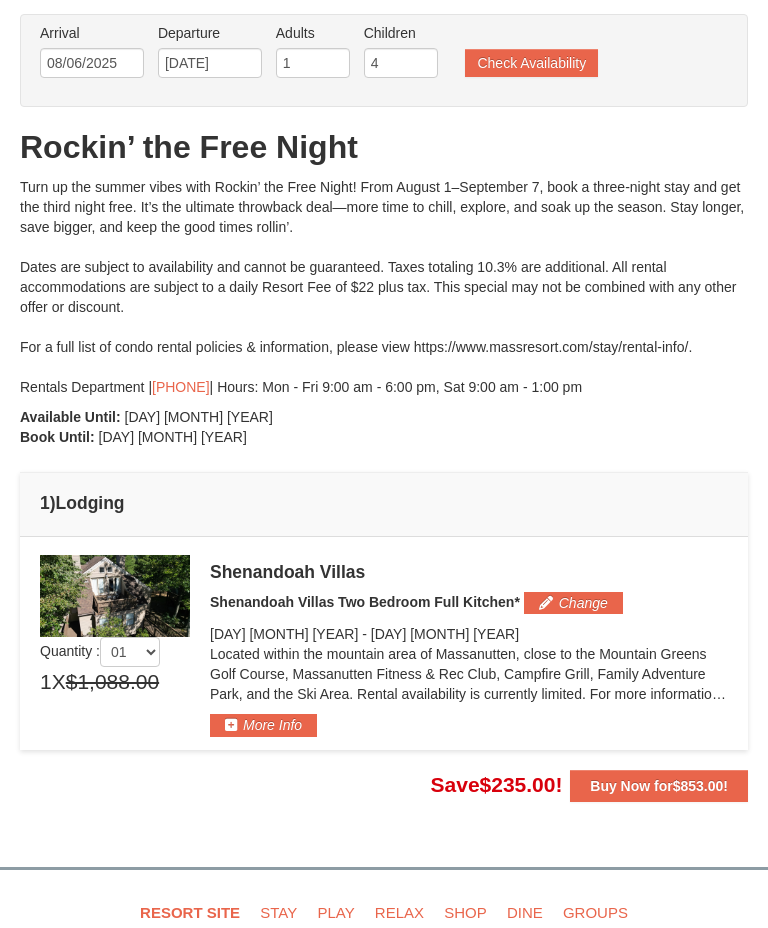scroll, scrollTop: 128, scrollLeft: 0, axis: vertical 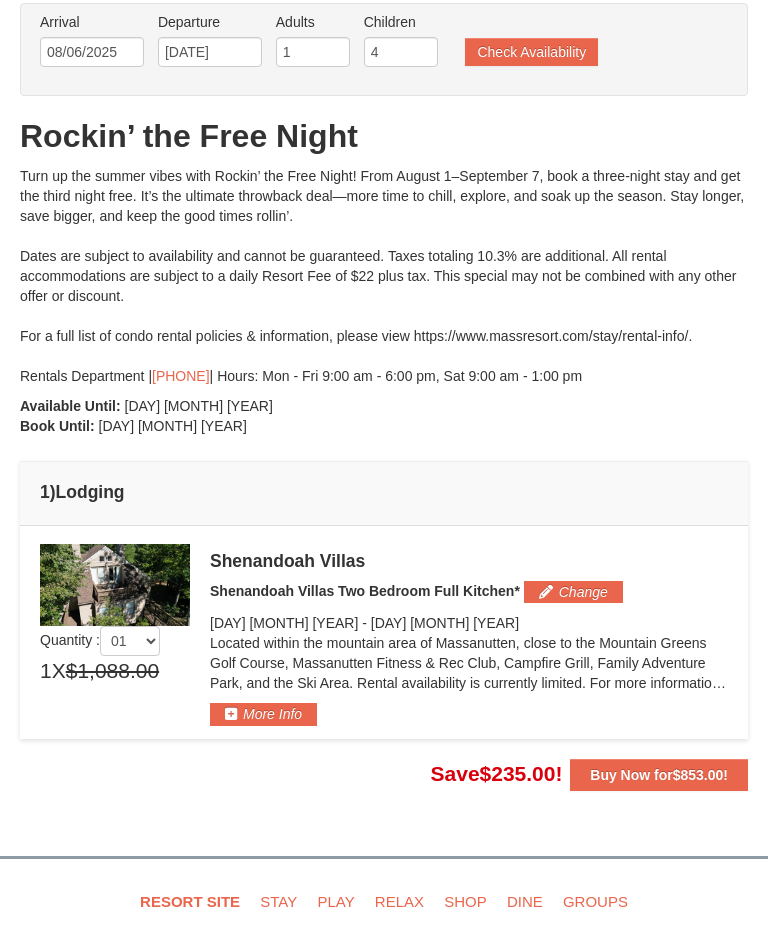click on "Buy Now for
$853.00 !" at bounding box center [659, 775] 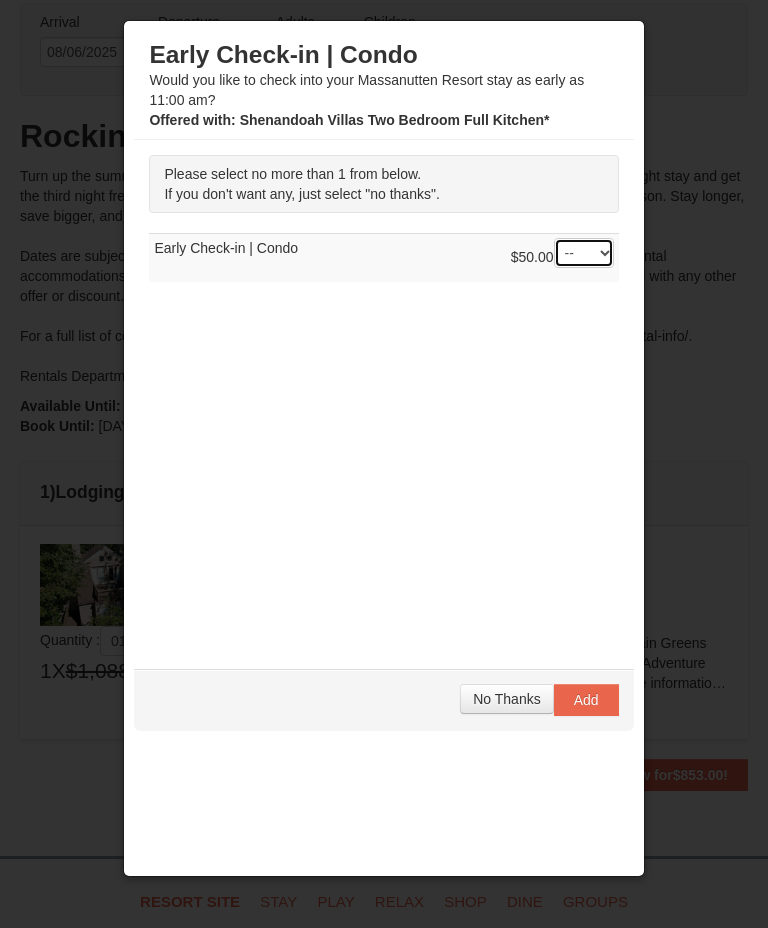 click on "--
01" at bounding box center [584, 253] 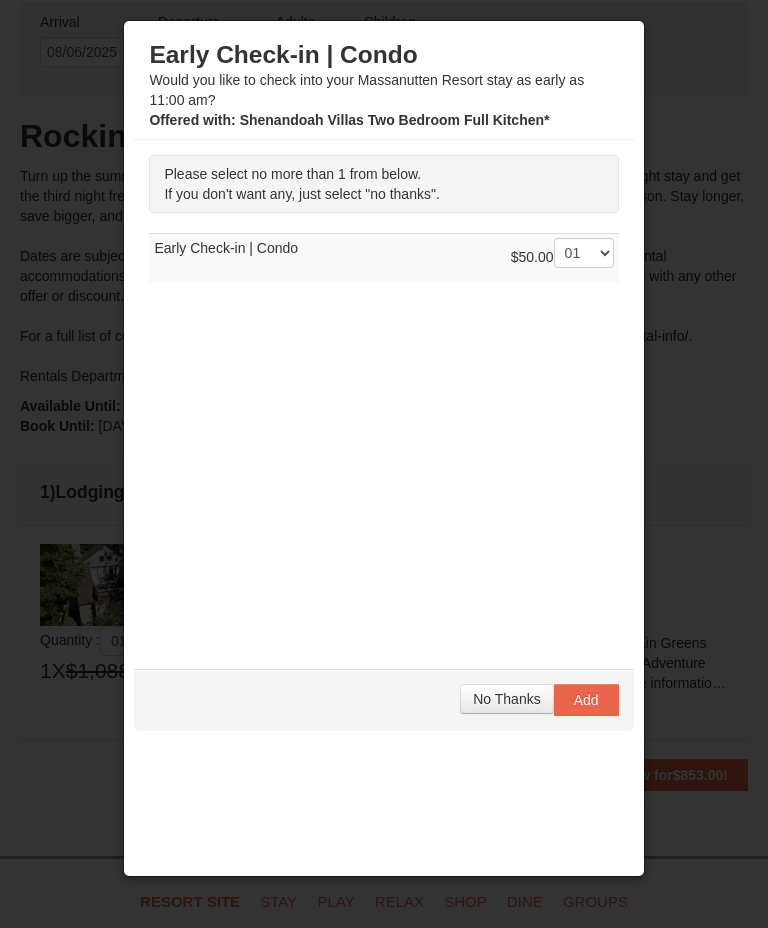 click on "Add" at bounding box center [586, 700] 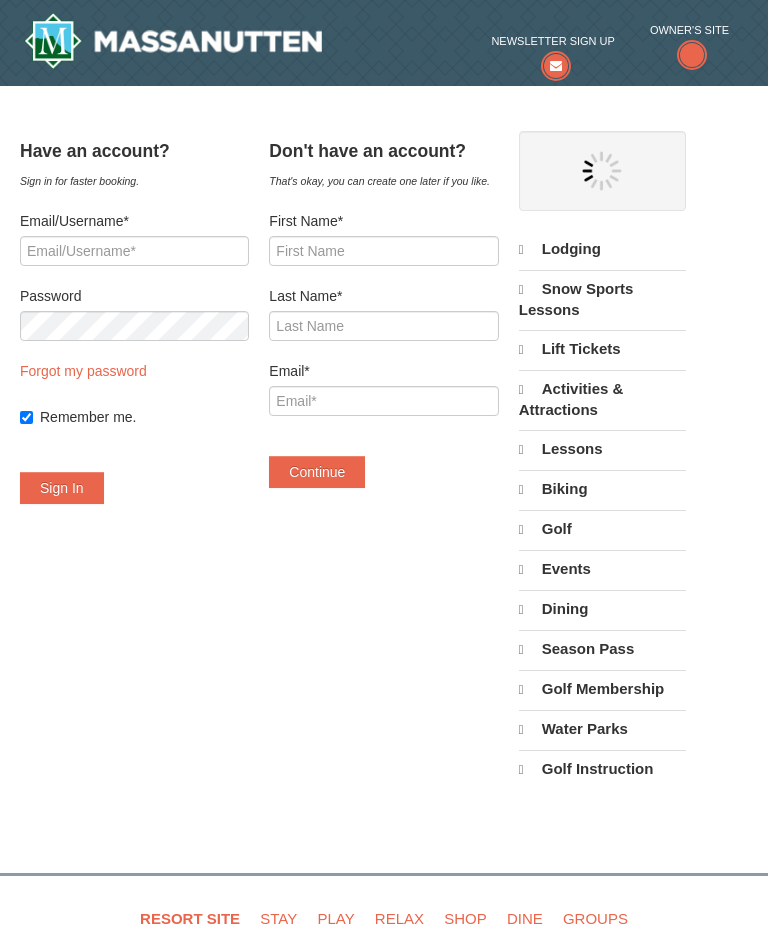 scroll, scrollTop: 0, scrollLeft: 0, axis: both 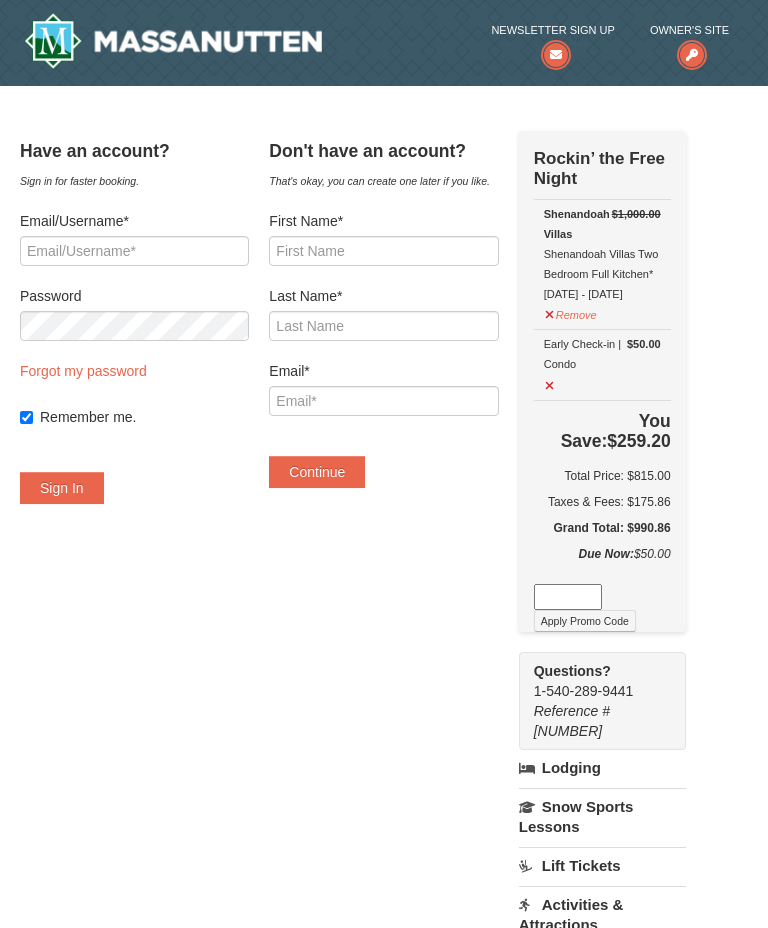 select on "8" 